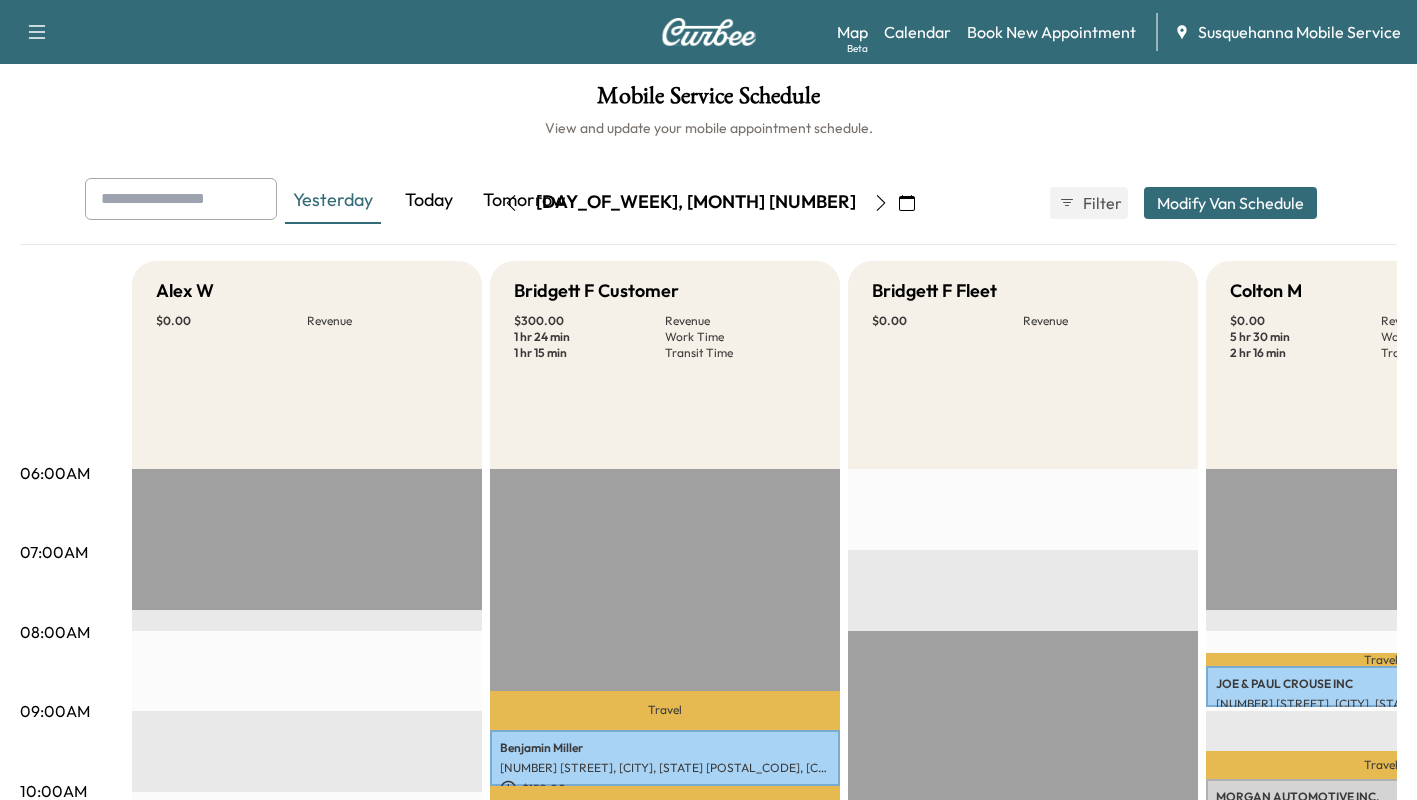 scroll, scrollTop: 0, scrollLeft: 0, axis: both 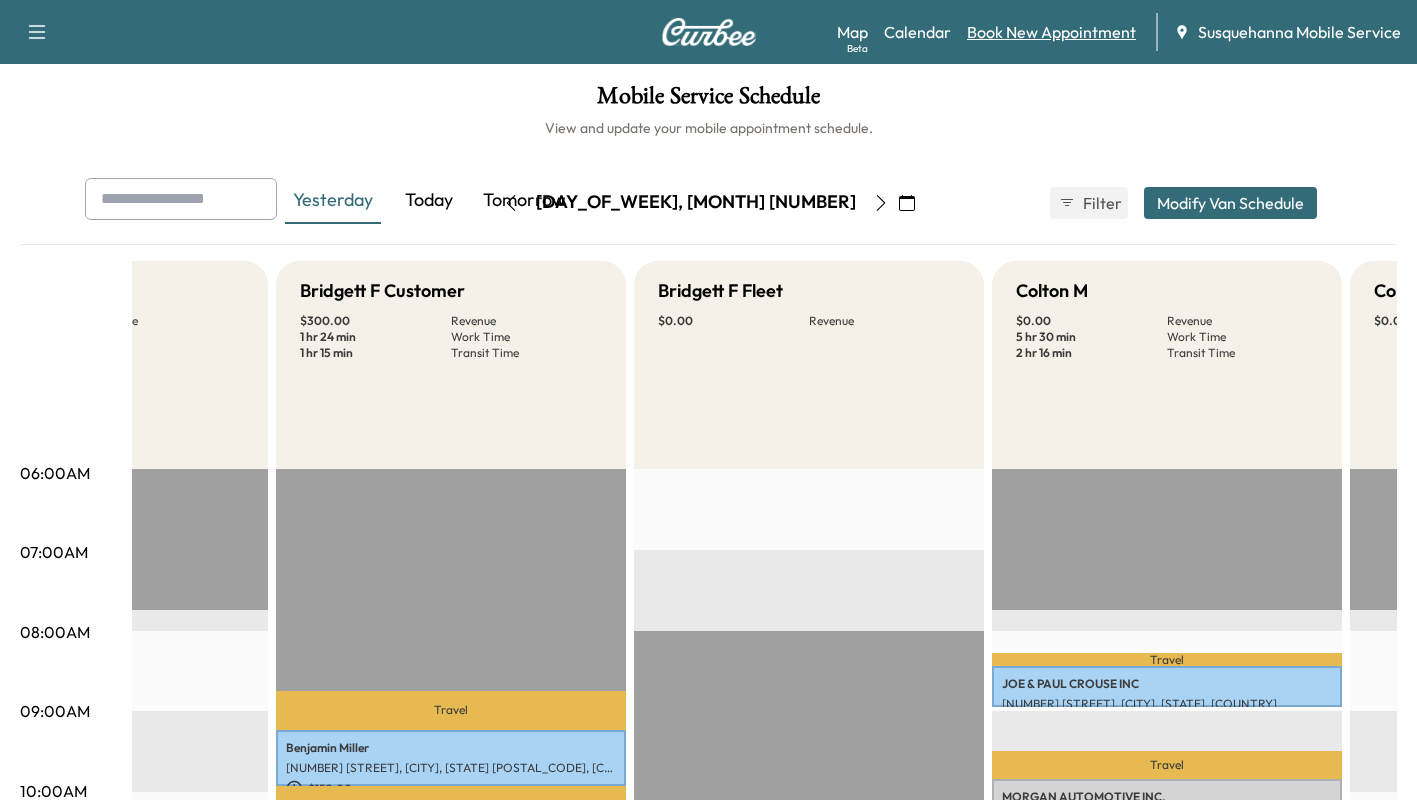 click on "Book New Appointment" at bounding box center [1051, 32] 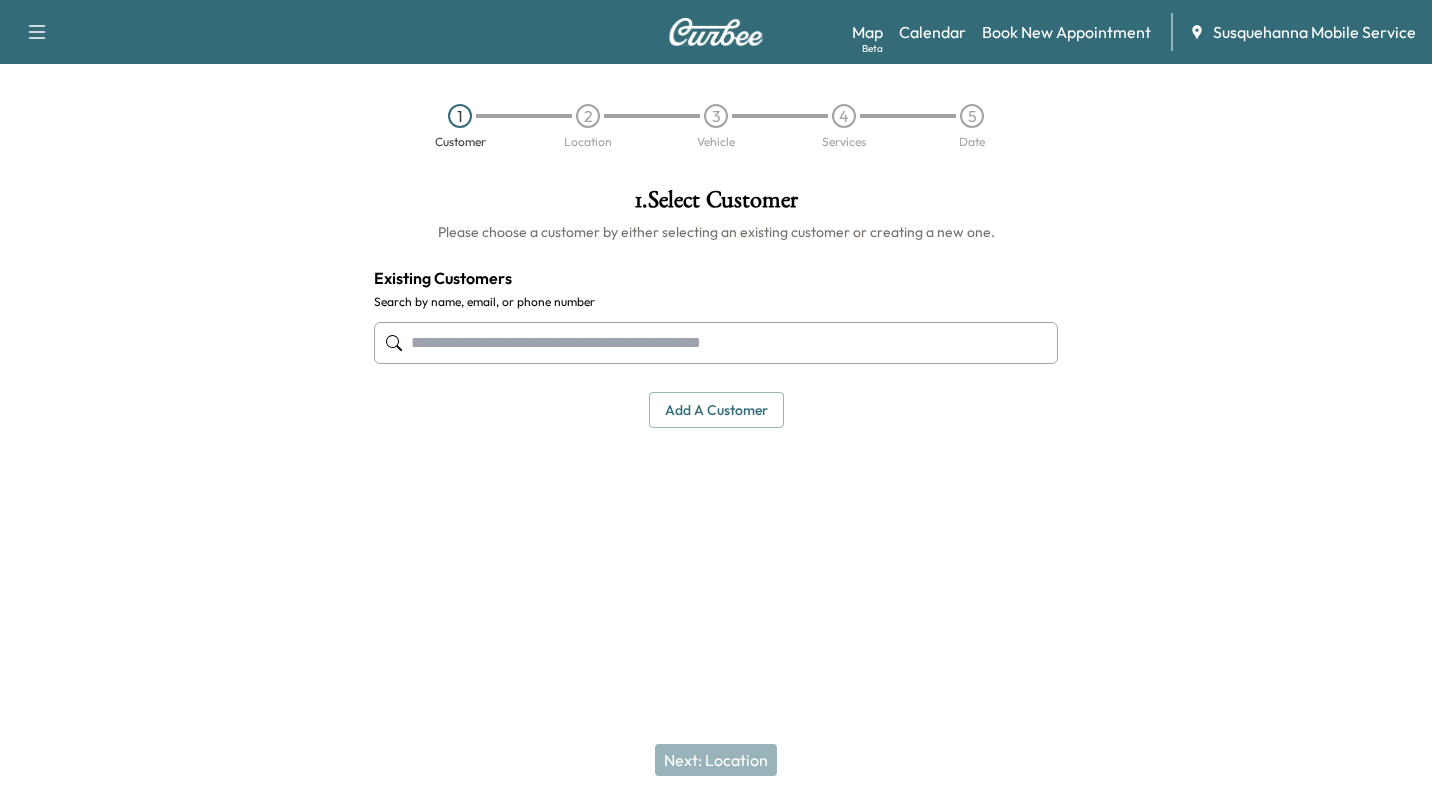 click at bounding box center [716, 343] 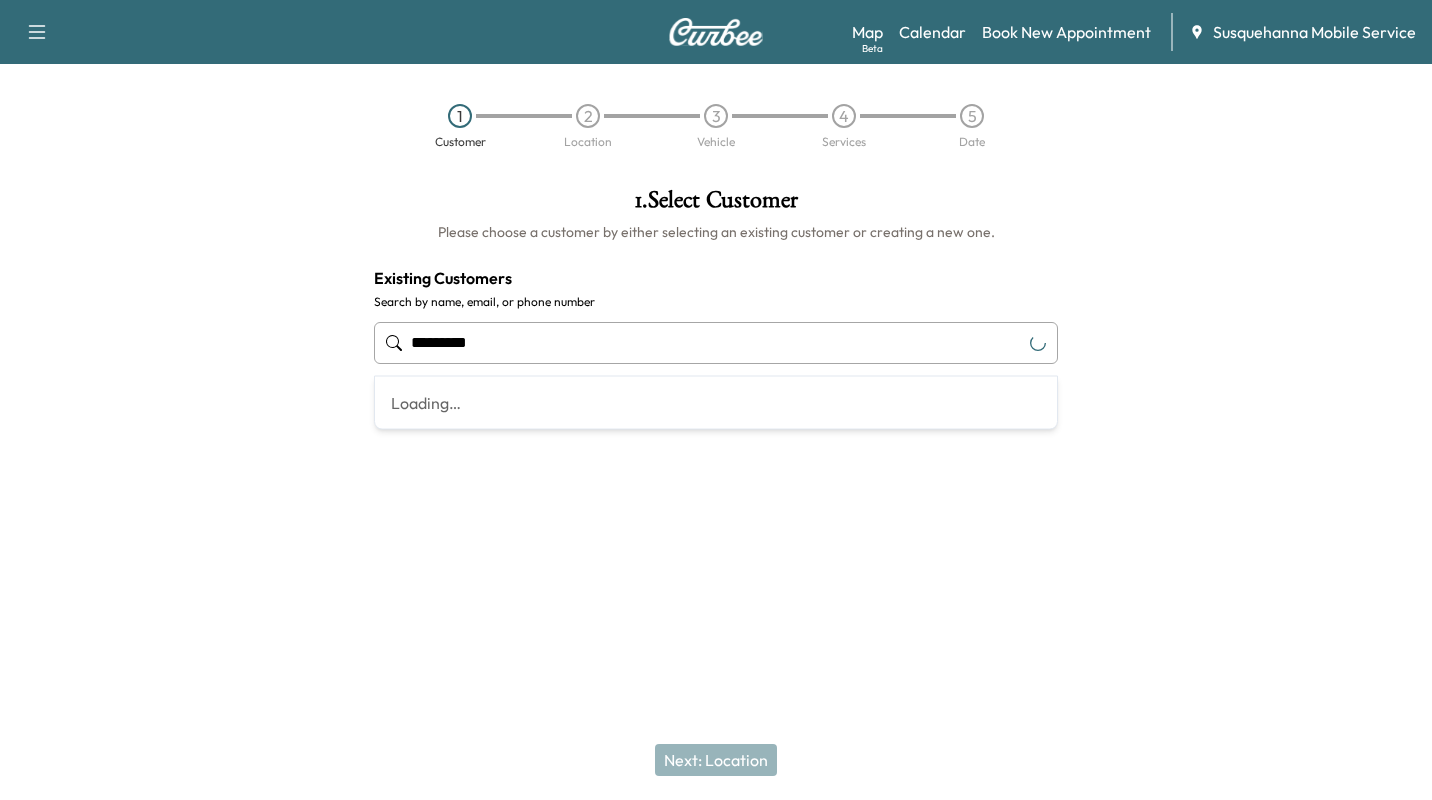 type on "*********" 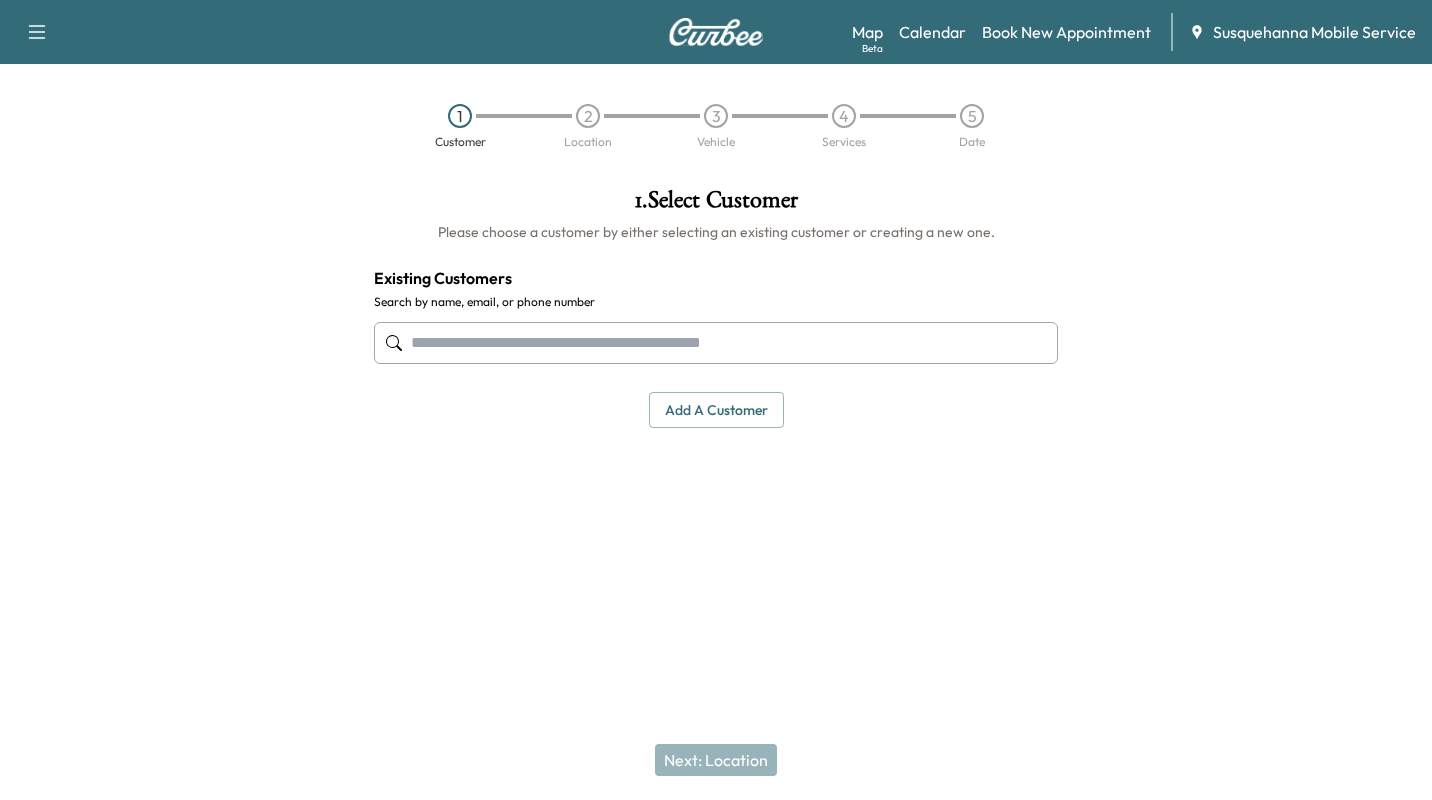 click at bounding box center [716, 343] 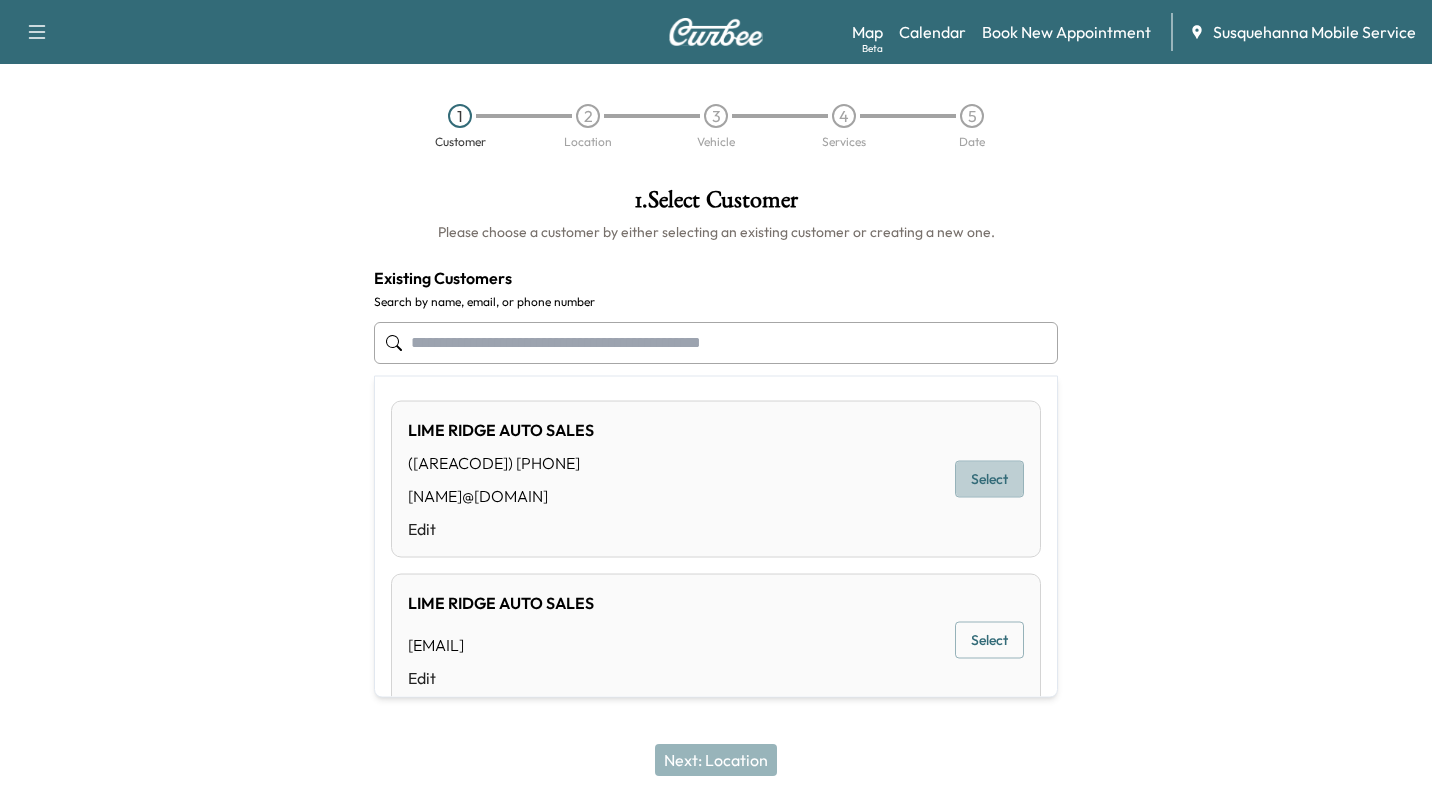 click on "Select" at bounding box center (989, 479) 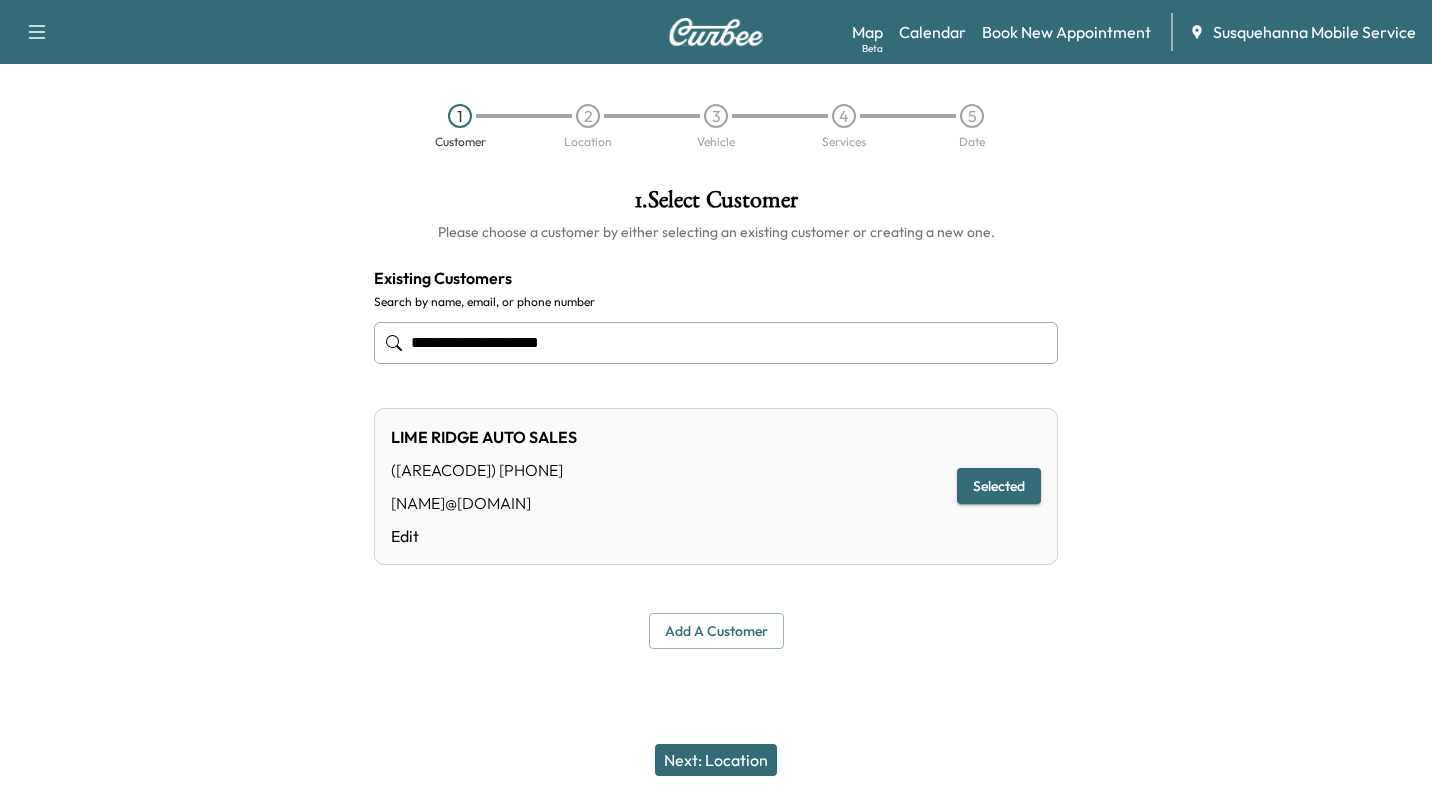 click on "Next: Location" at bounding box center [716, 760] 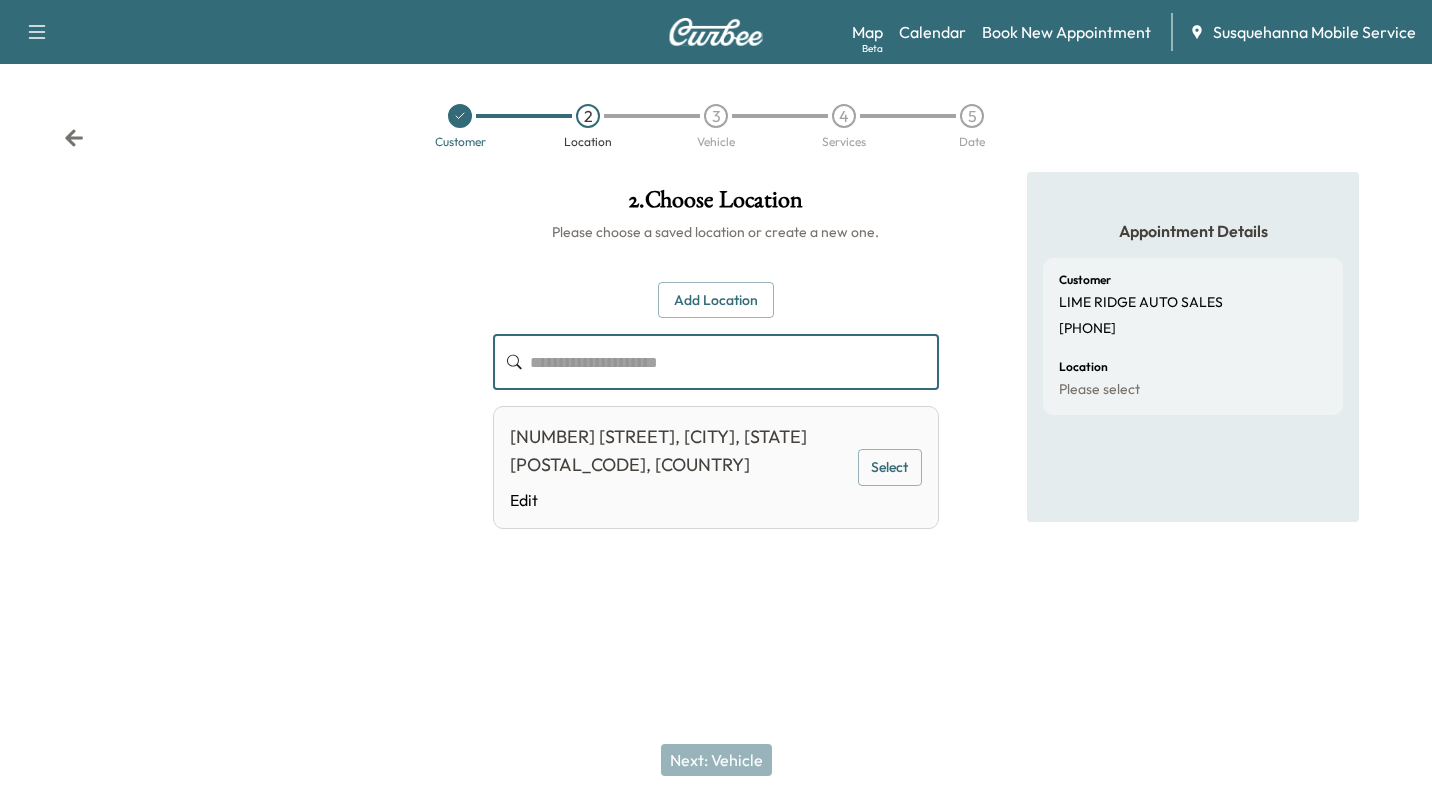 click at bounding box center (734, 362) 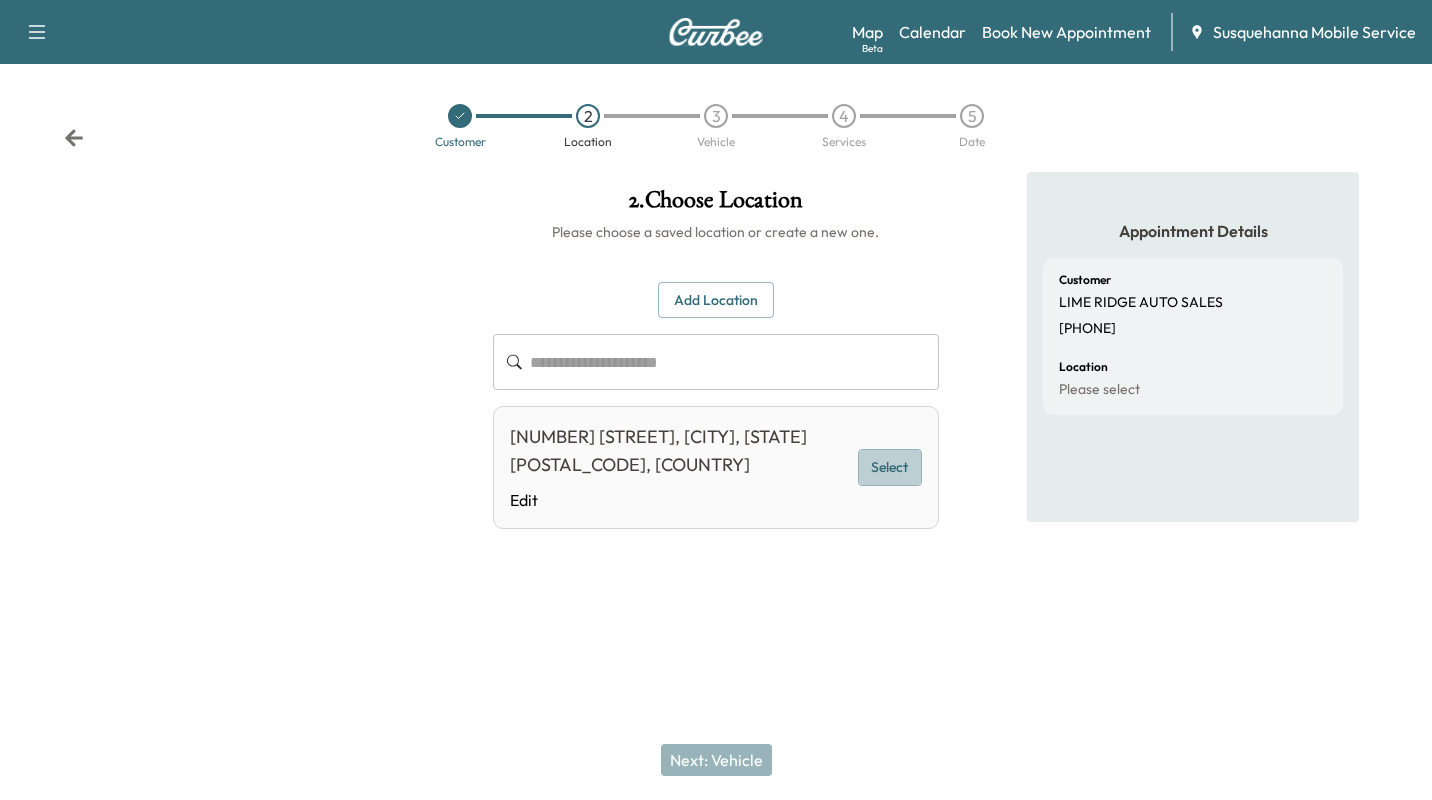 click on "Select" at bounding box center (890, 467) 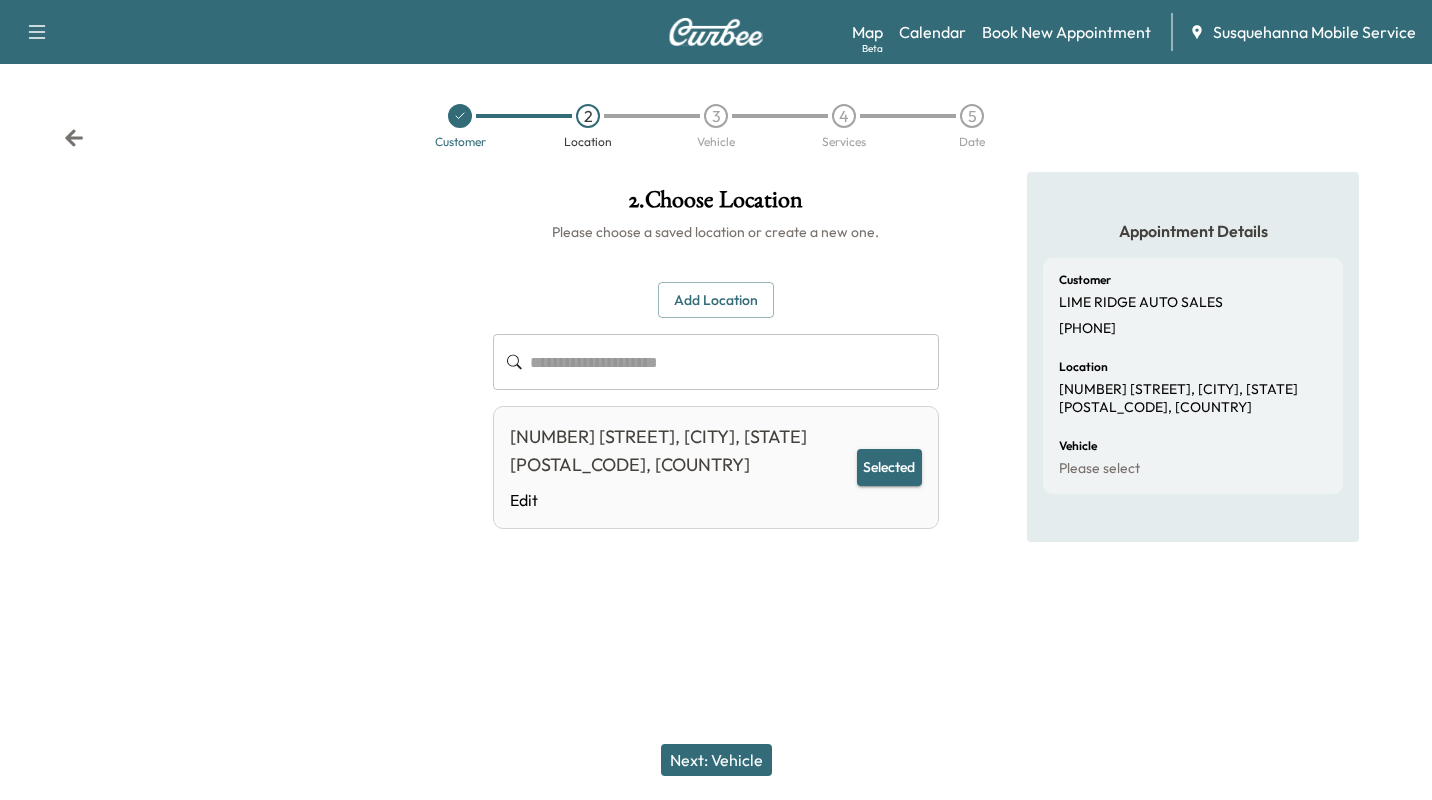 drag, startPoint x: 724, startPoint y: 753, endPoint x: 720, endPoint y: 739, distance: 14.56022 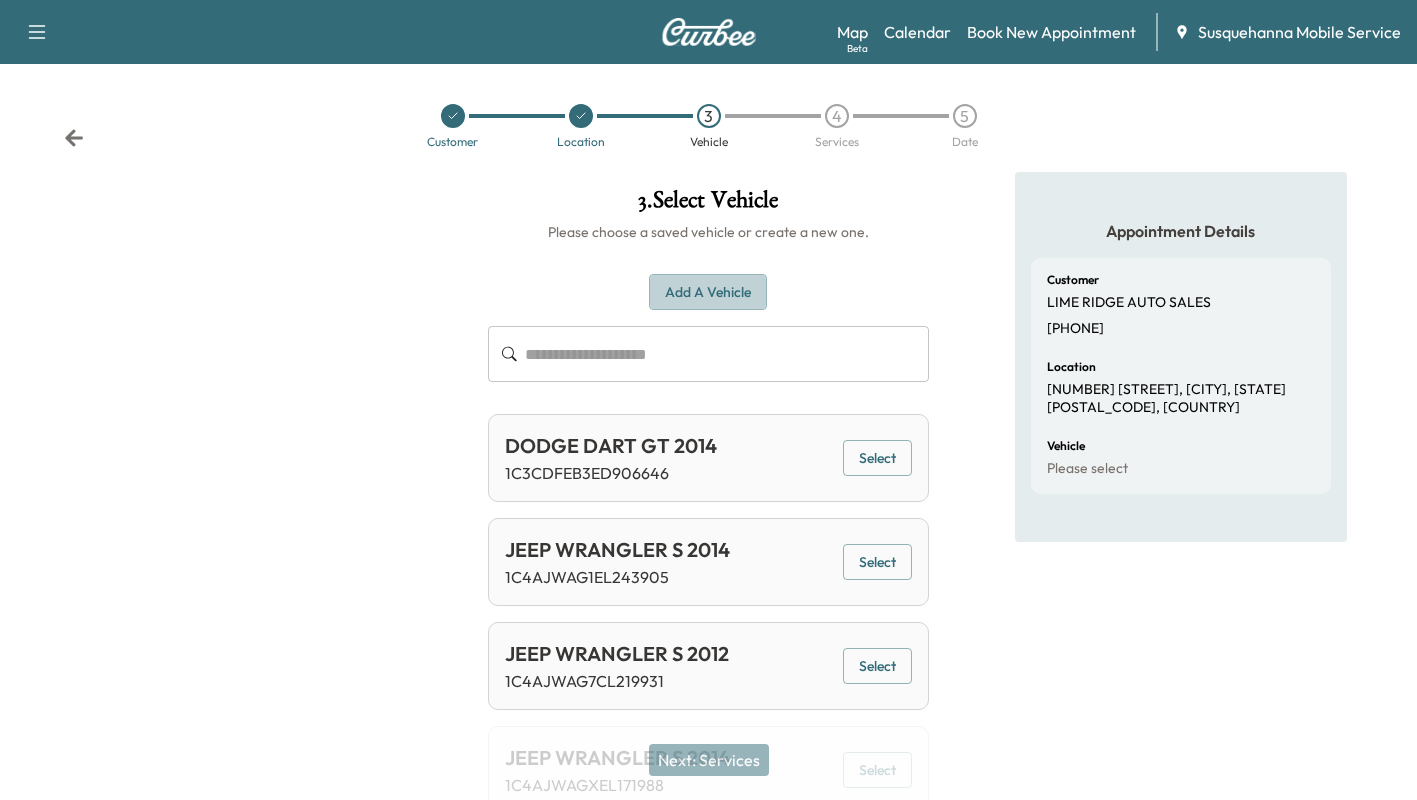 click on "Add a Vehicle" at bounding box center [708, 292] 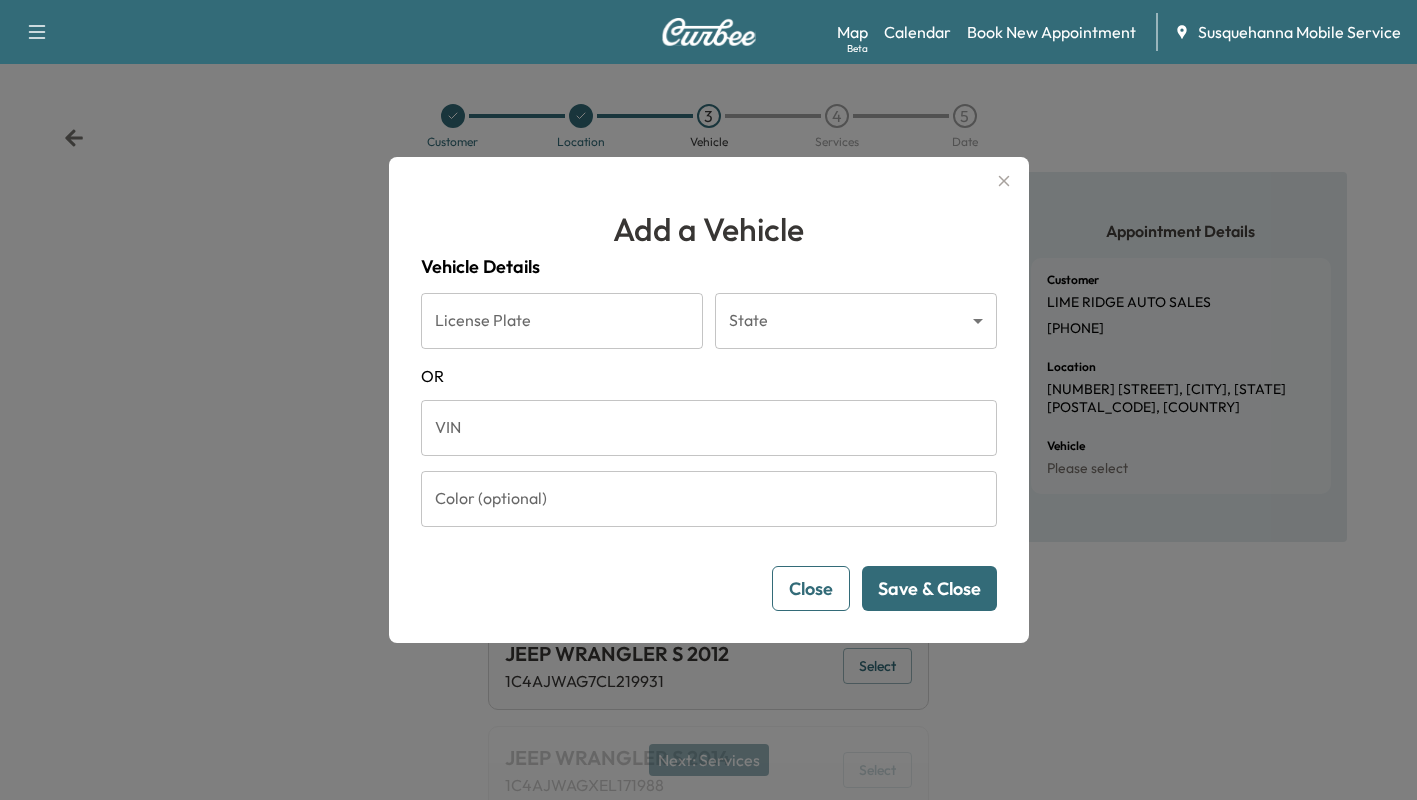 click on "VIN" at bounding box center [709, 428] 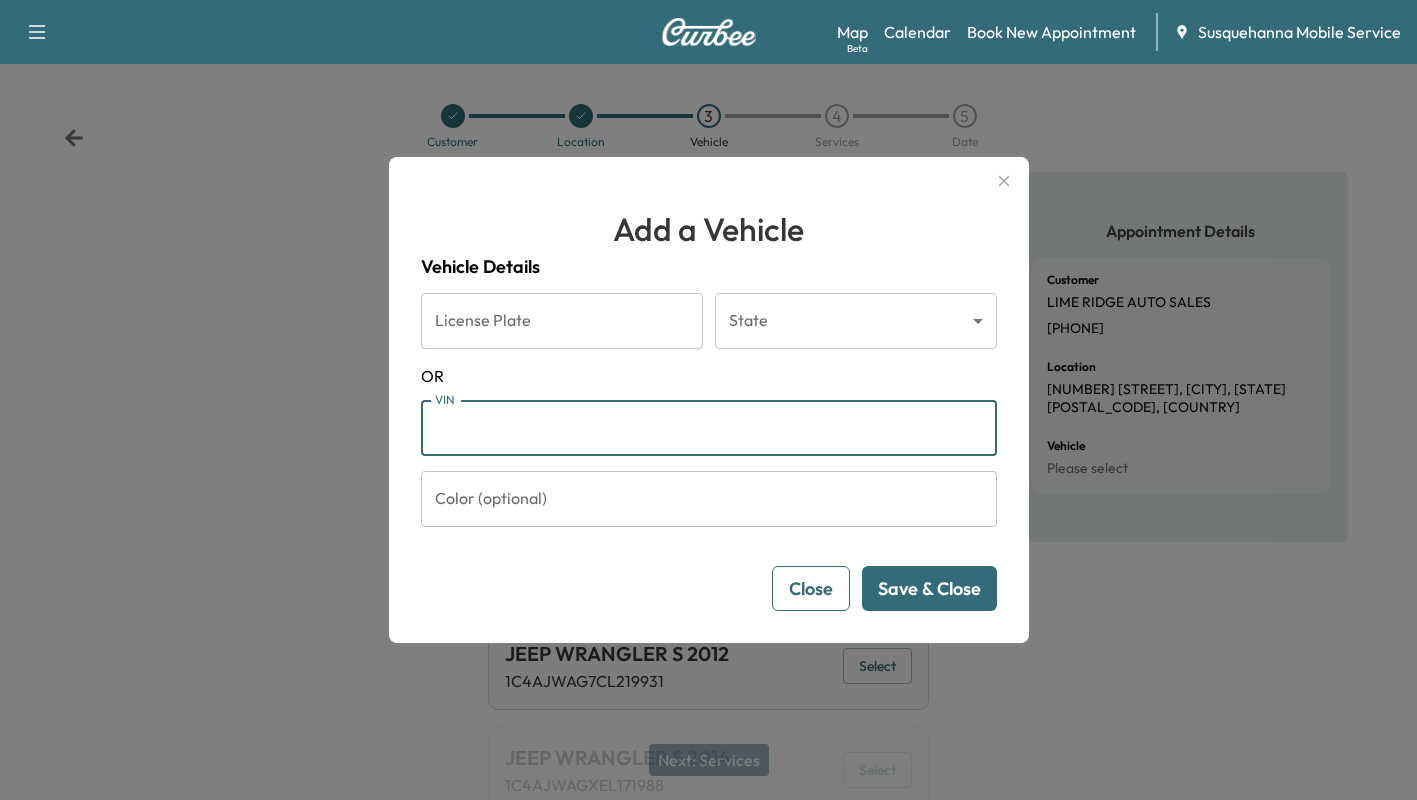 type on "*" 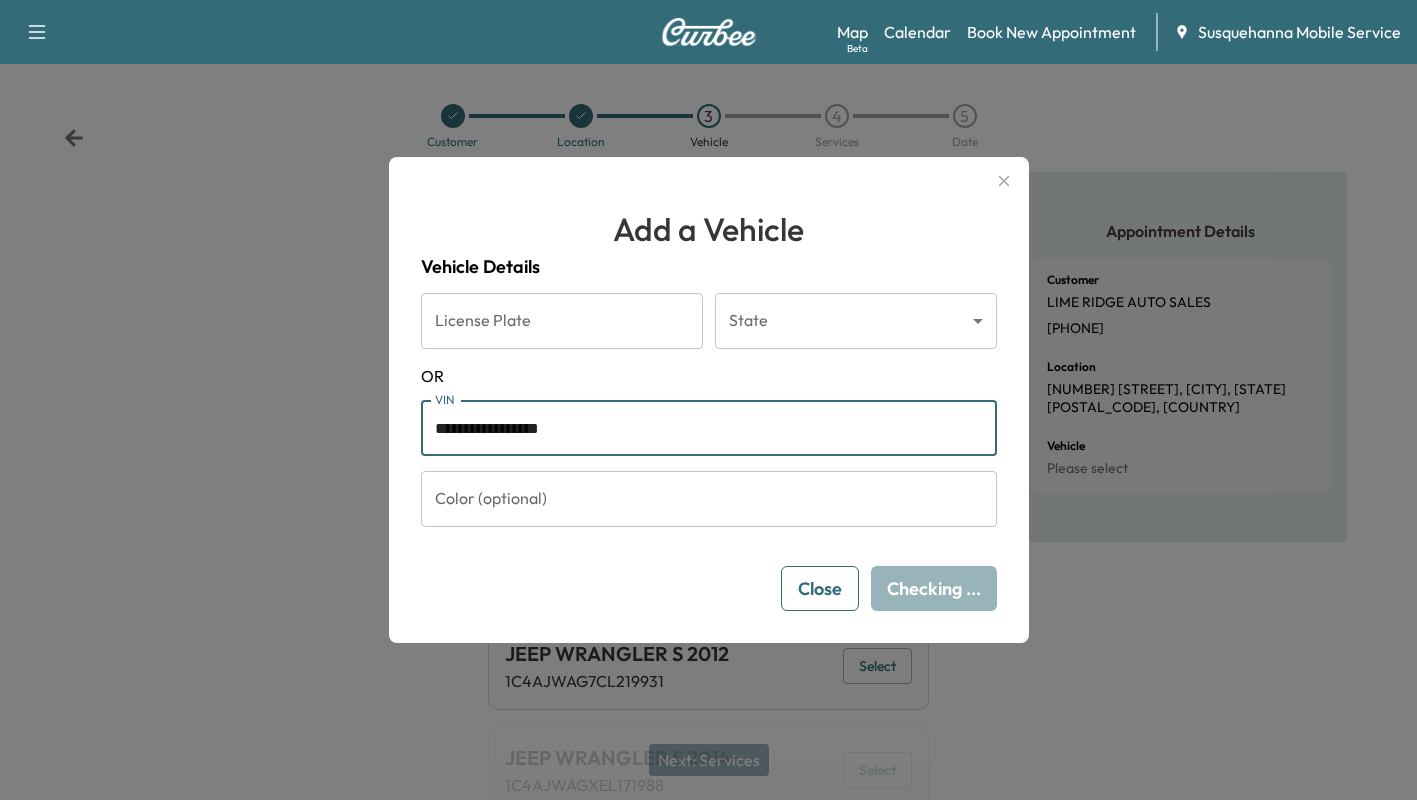 type on "**********" 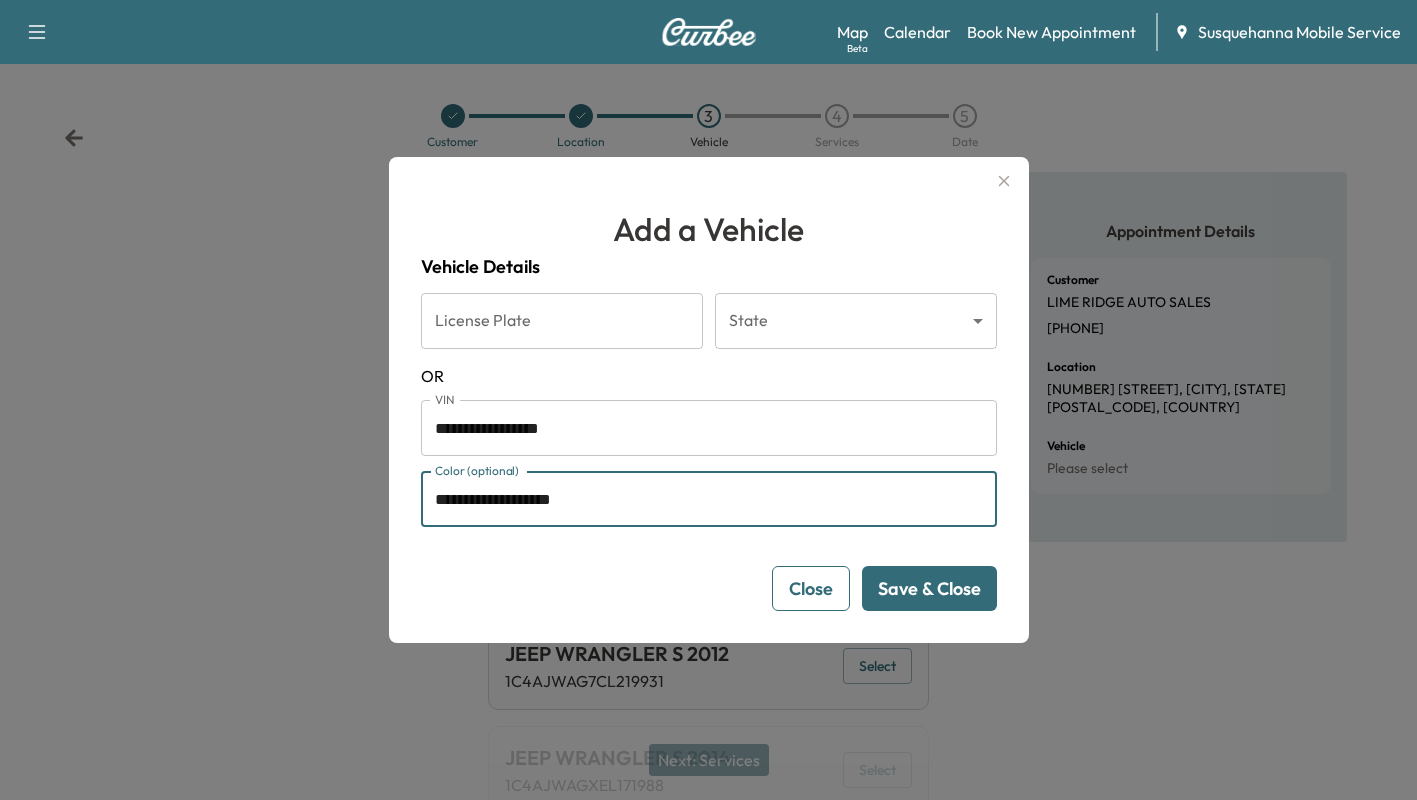 type on "**********" 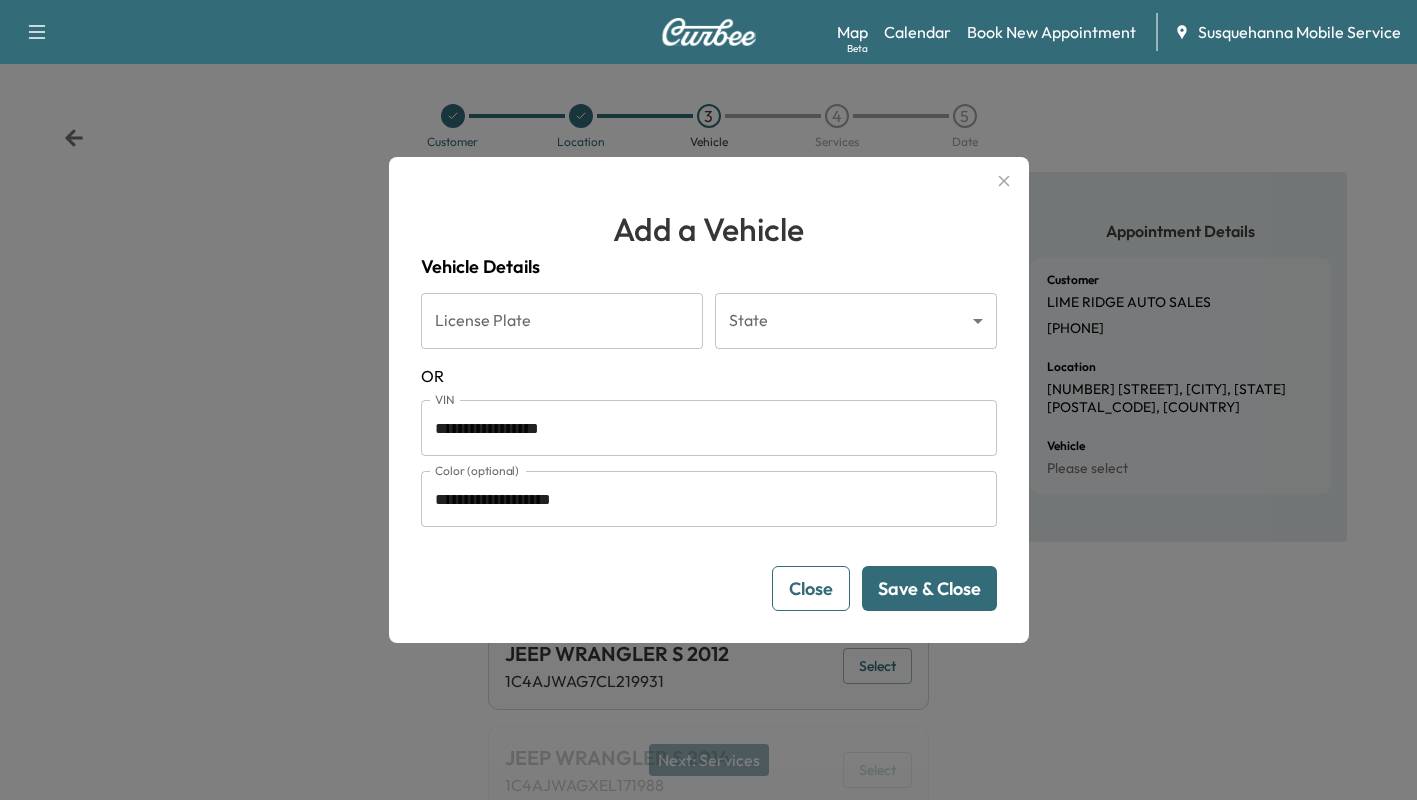 click on "Save & Close" at bounding box center (929, 588) 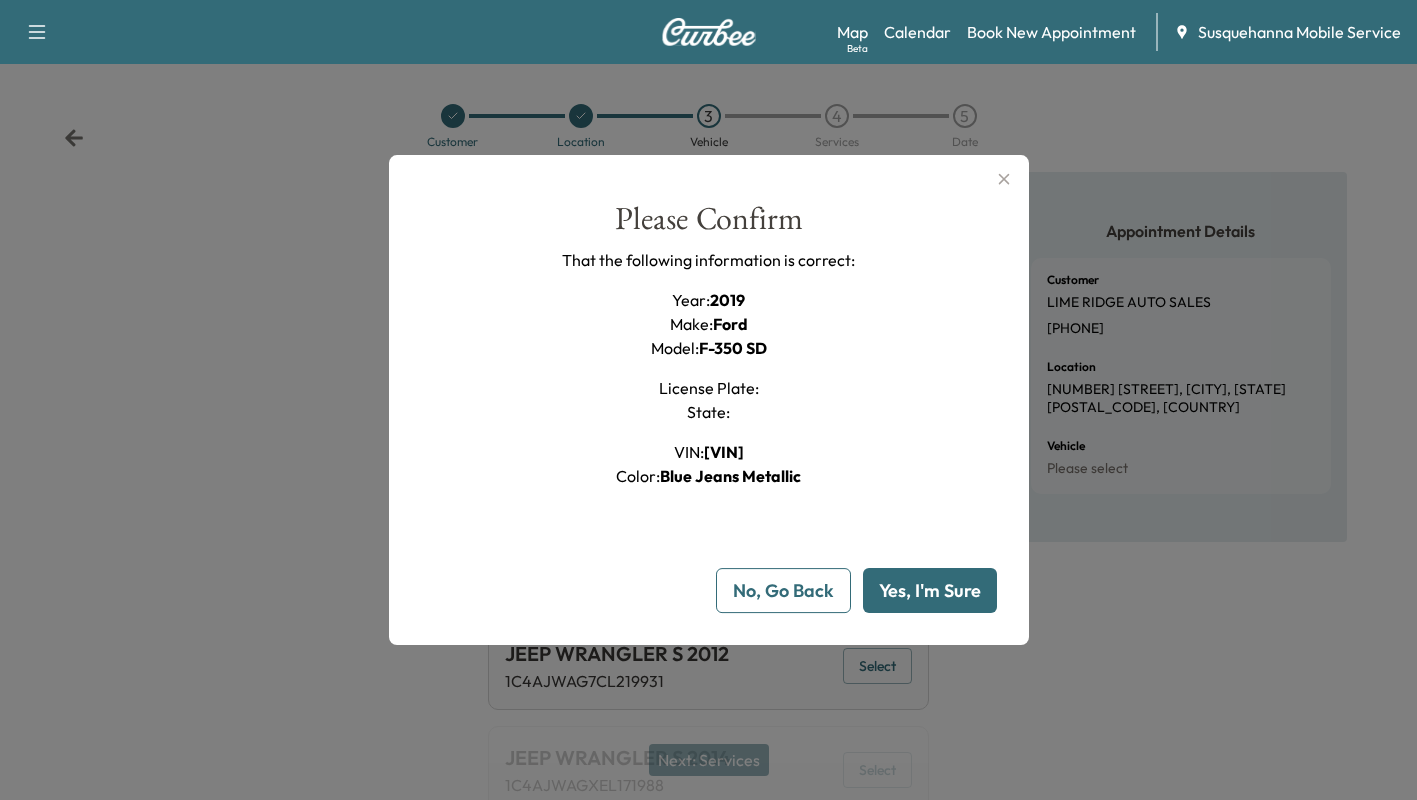 click on "Yes, I'm Sure" at bounding box center (930, 590) 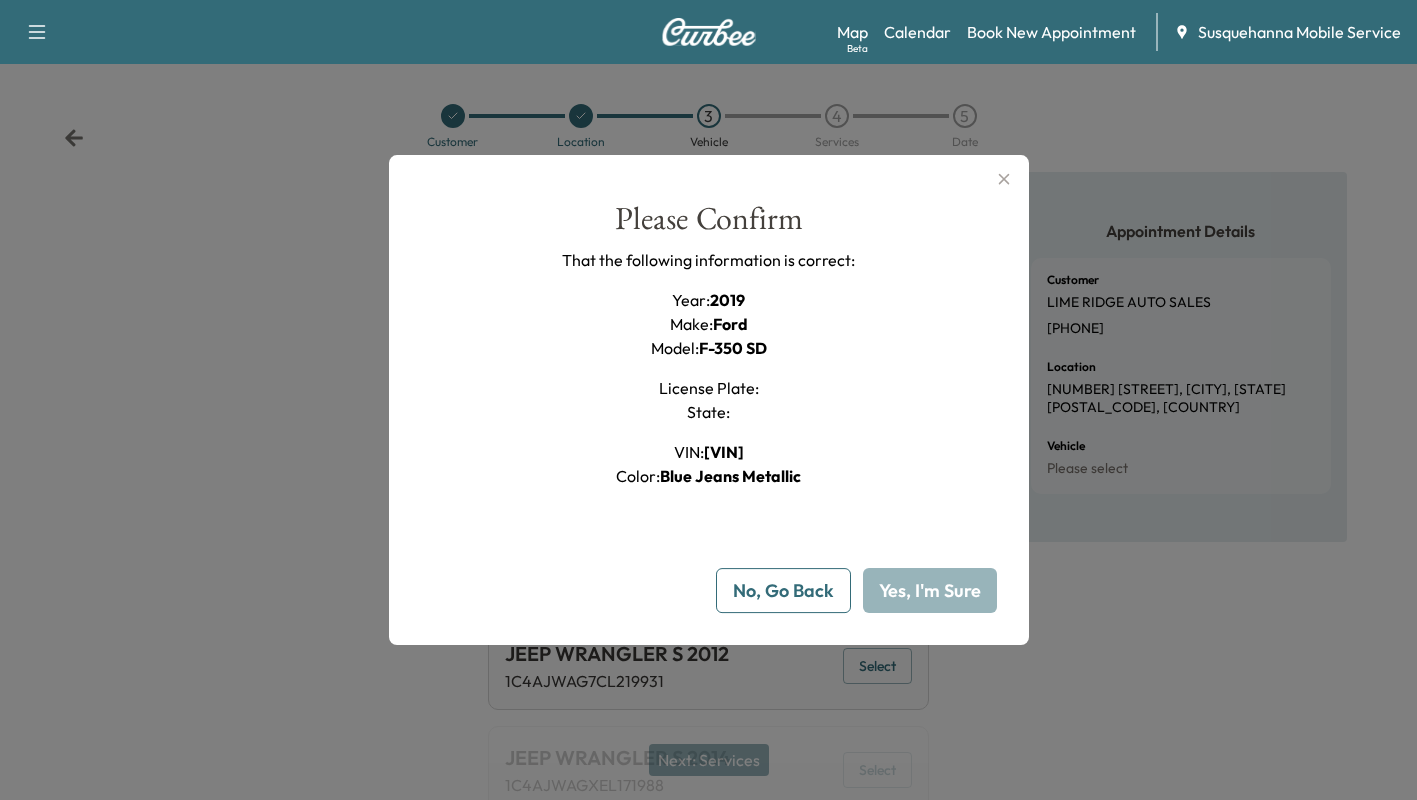 type 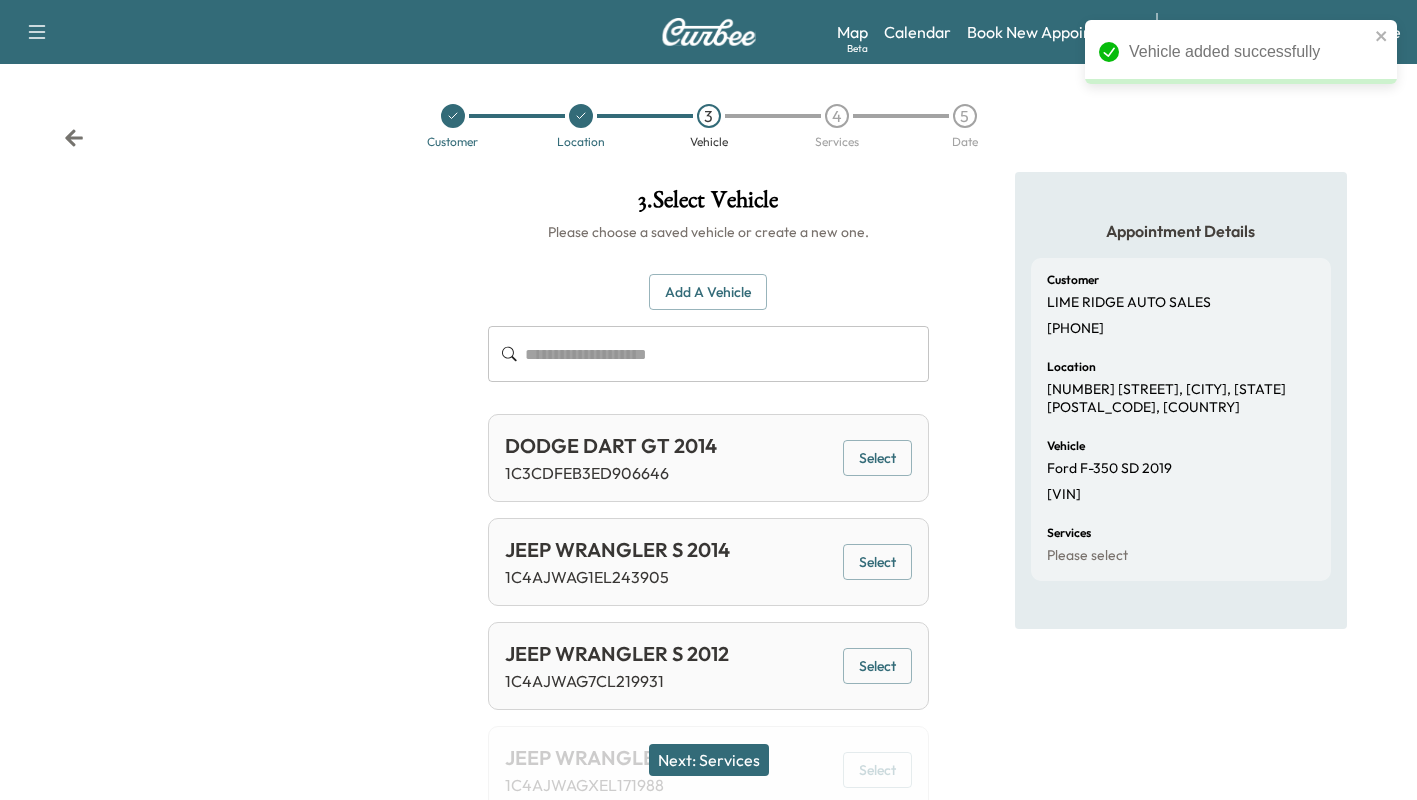 click on "Next: Services" at bounding box center [709, 760] 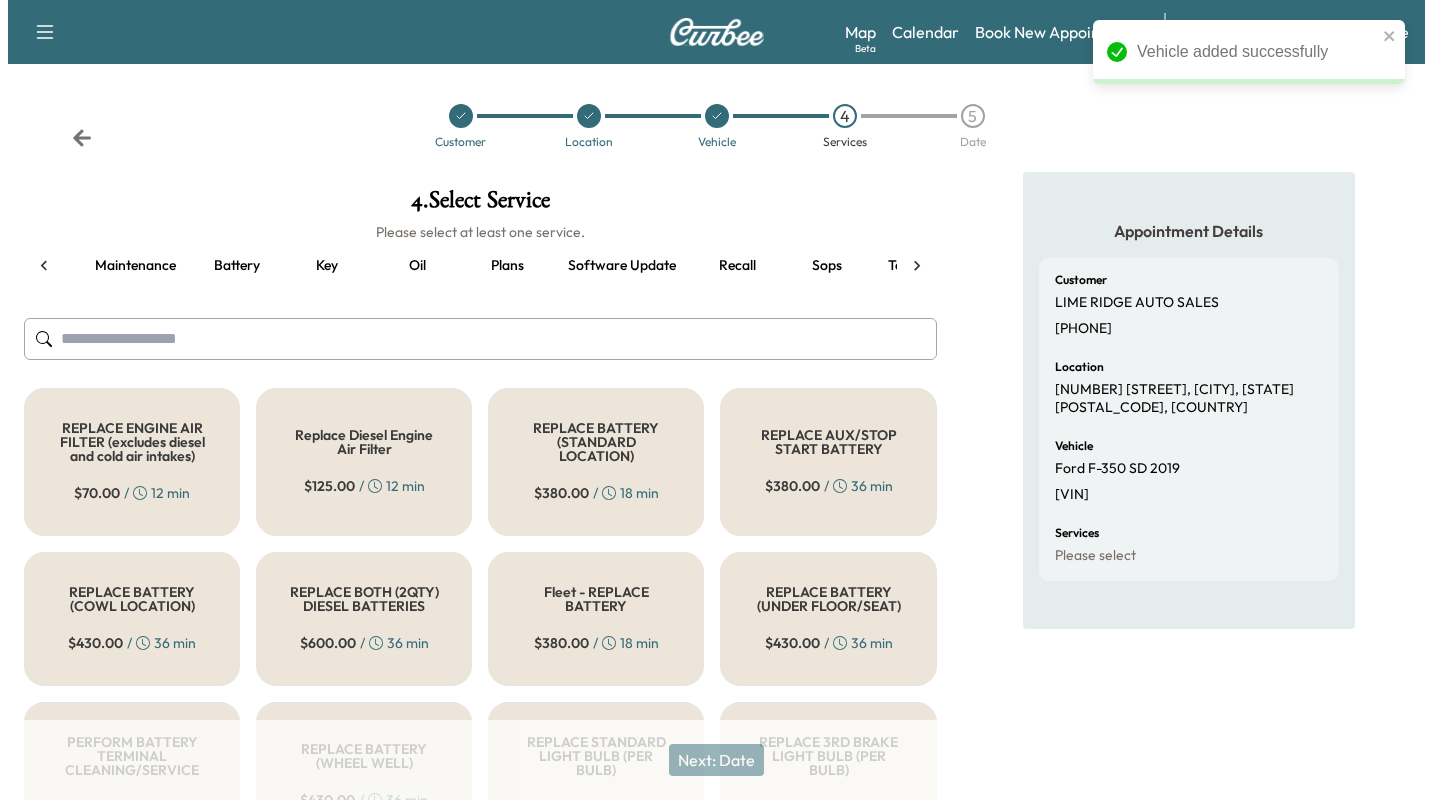 scroll, scrollTop: 0, scrollLeft: 173, axis: horizontal 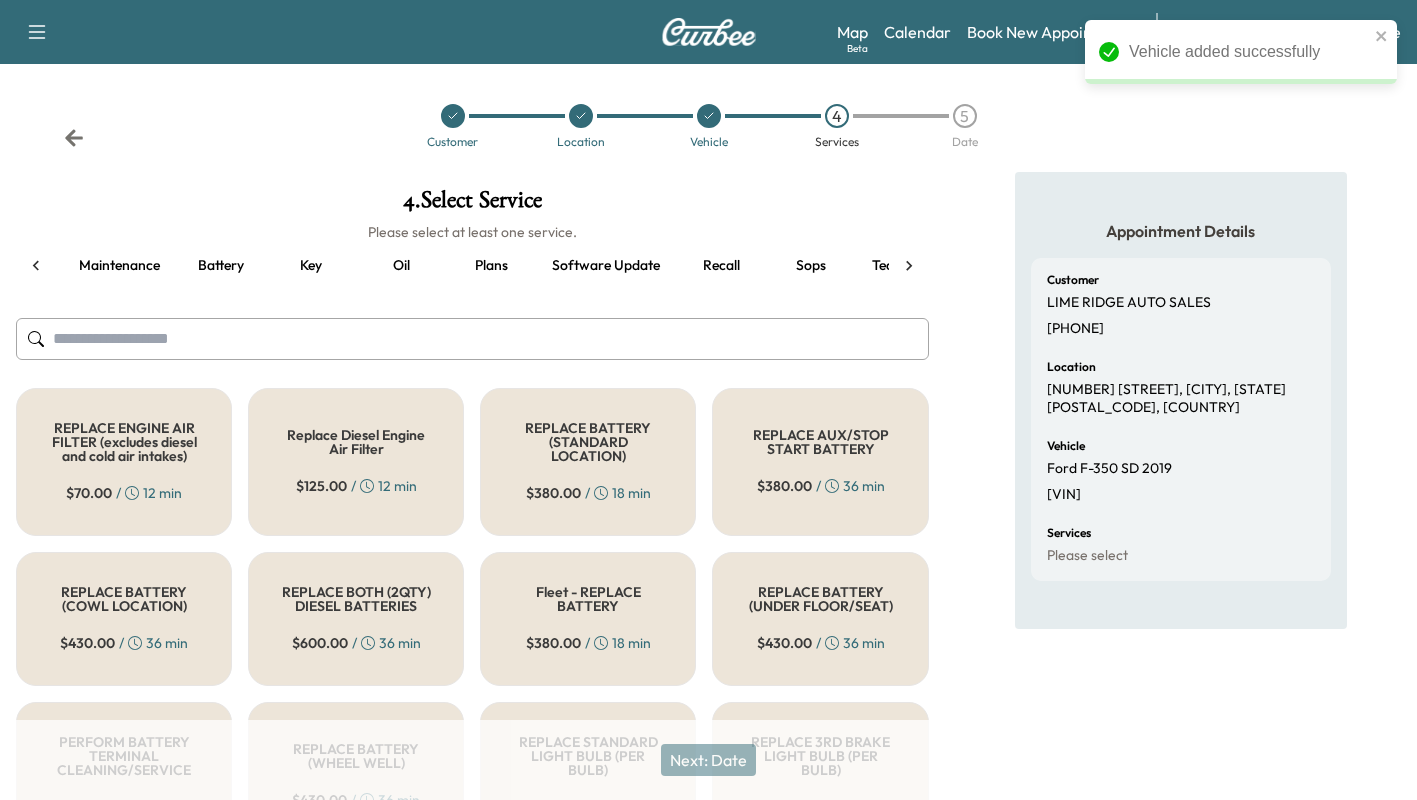 click on "Recall" at bounding box center [721, 266] 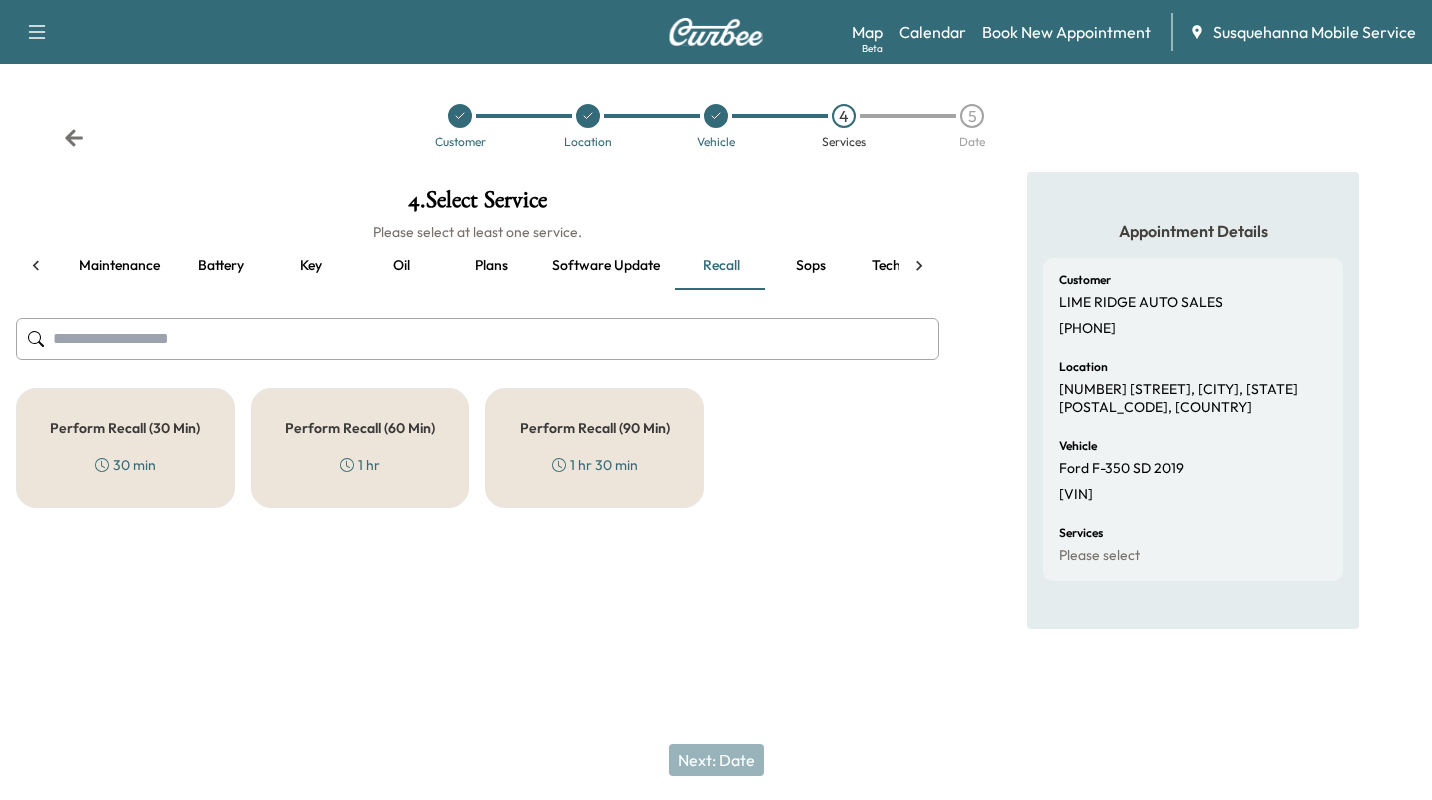 click on "1 hr 30 min" at bounding box center [595, 465] 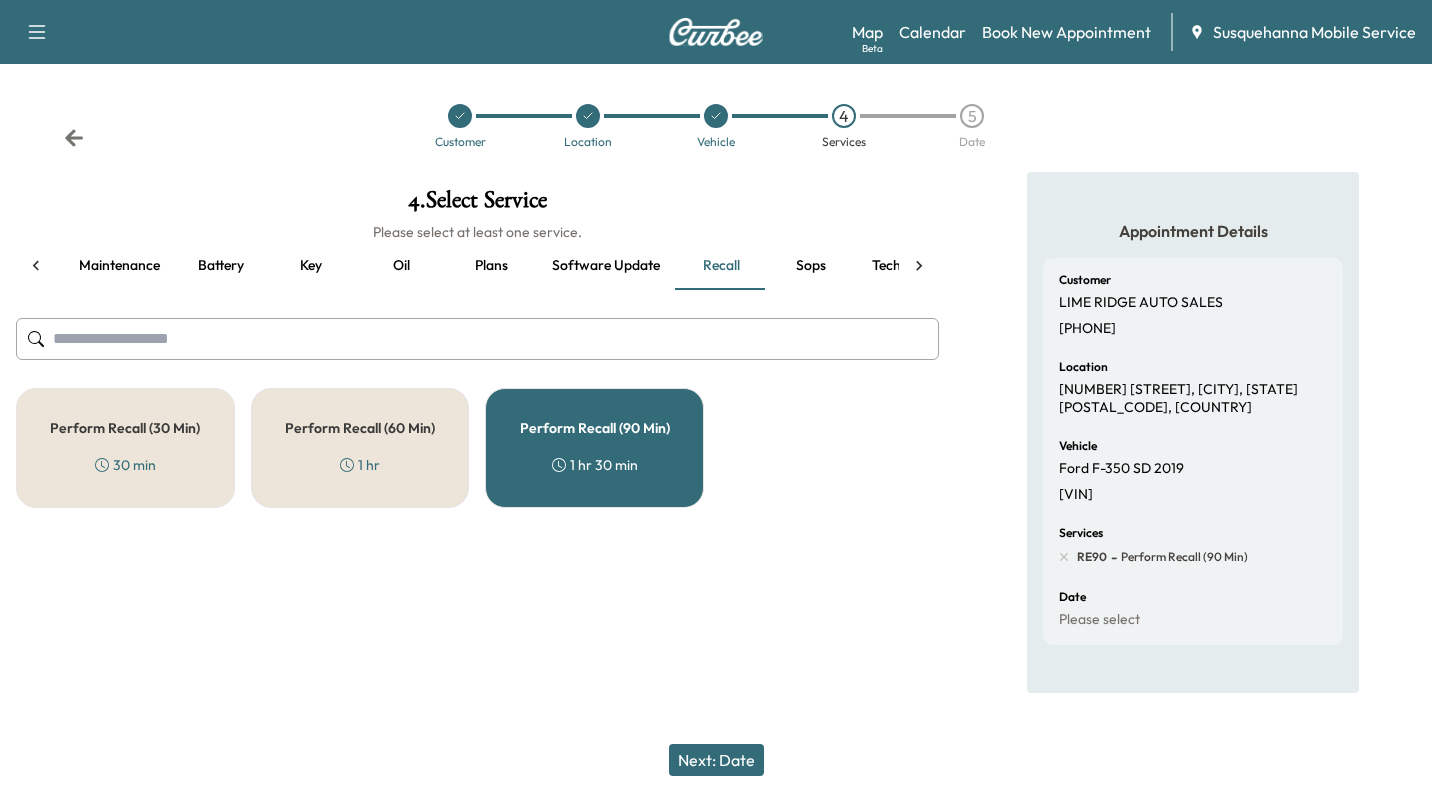 click on "30 min" at bounding box center [125, 465] 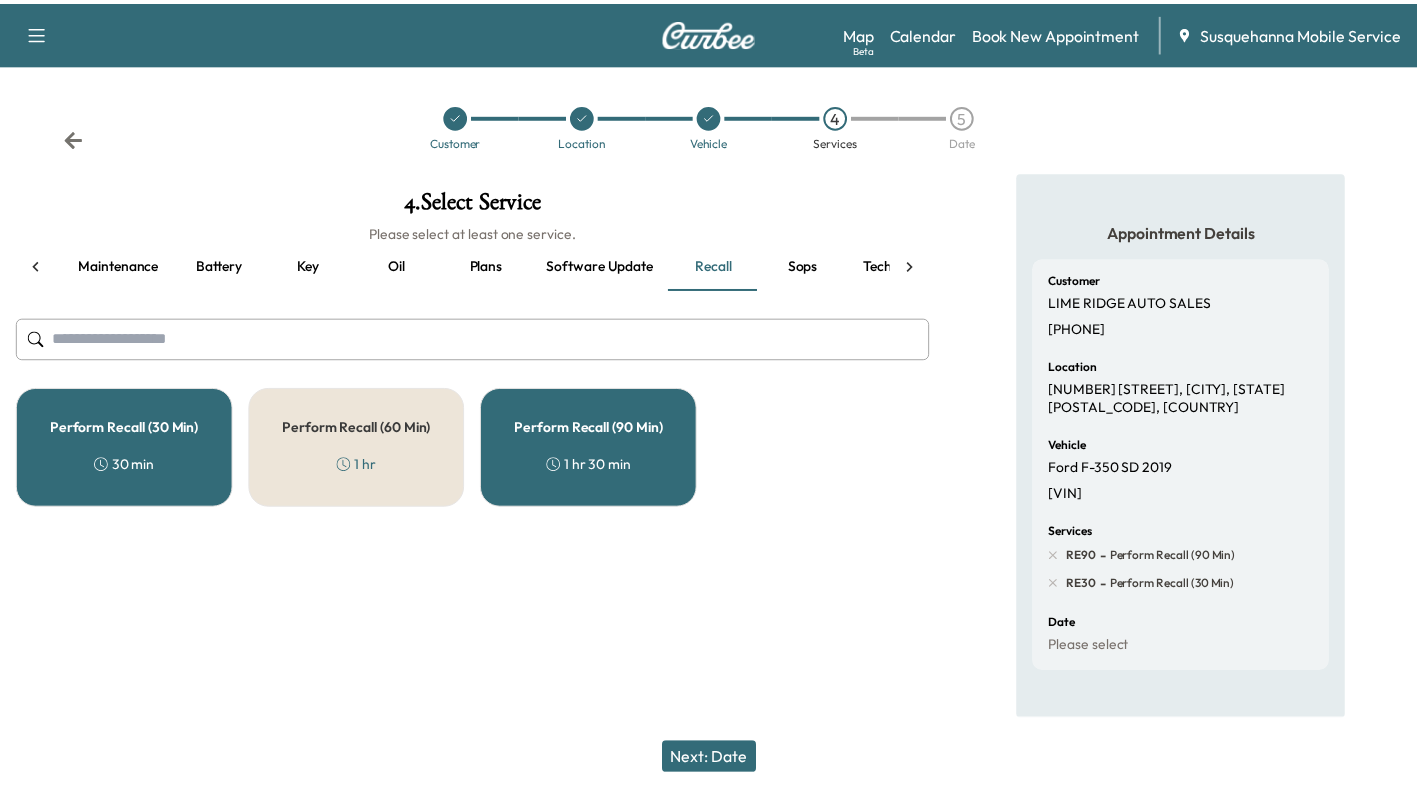 scroll, scrollTop: 0, scrollLeft: 227, axis: horizontal 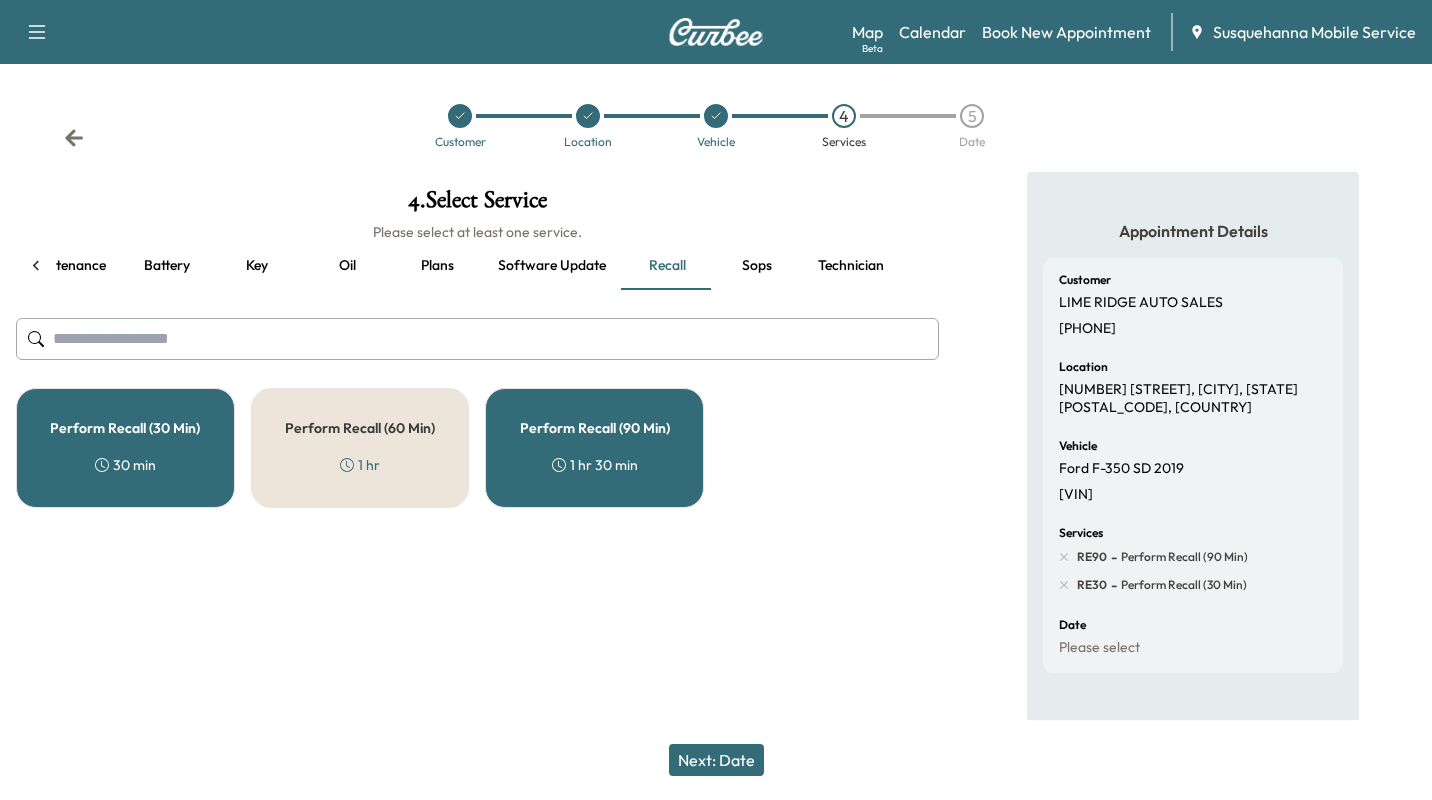 click on "Technician" at bounding box center [851, 266] 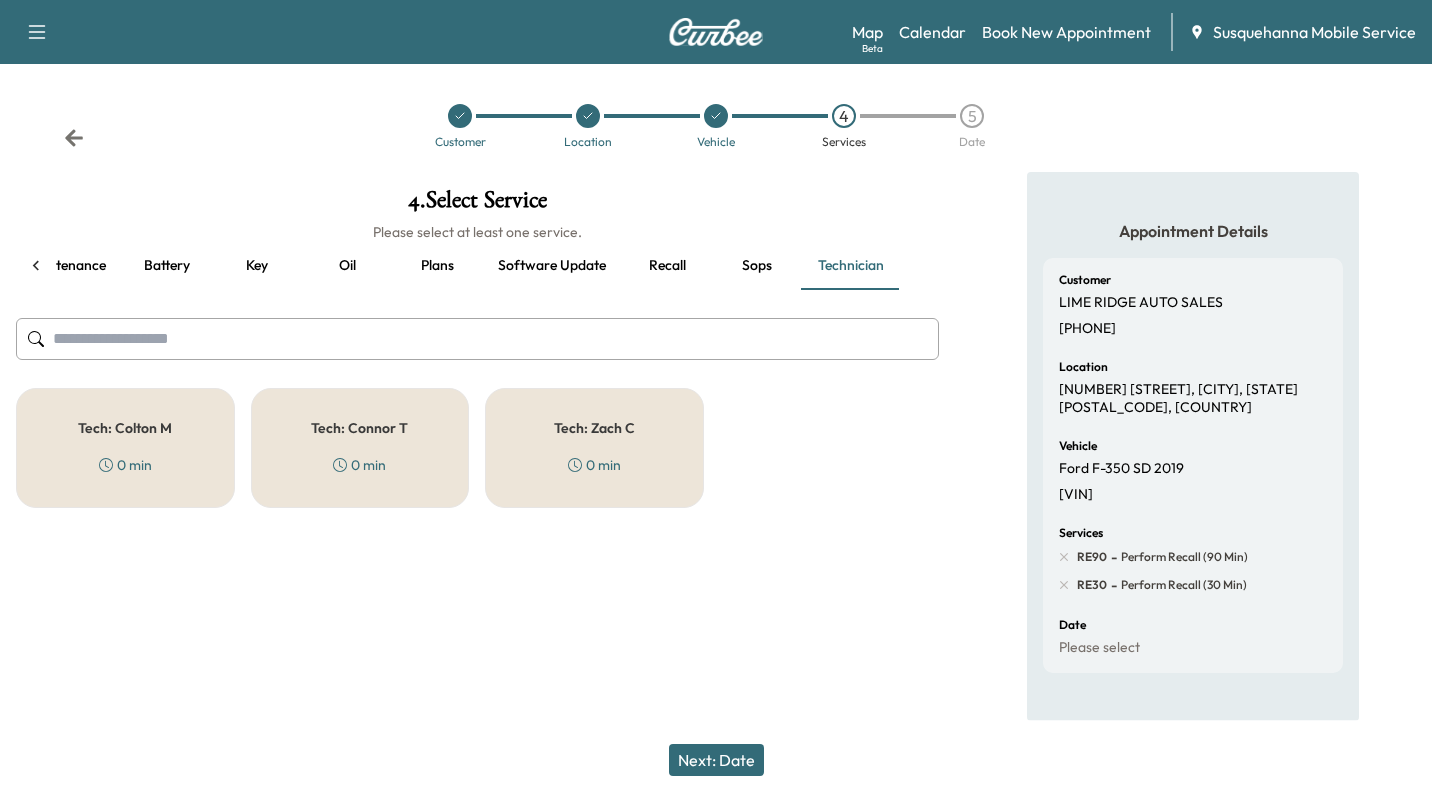 click on "Tech: Colton M" at bounding box center [125, 428] 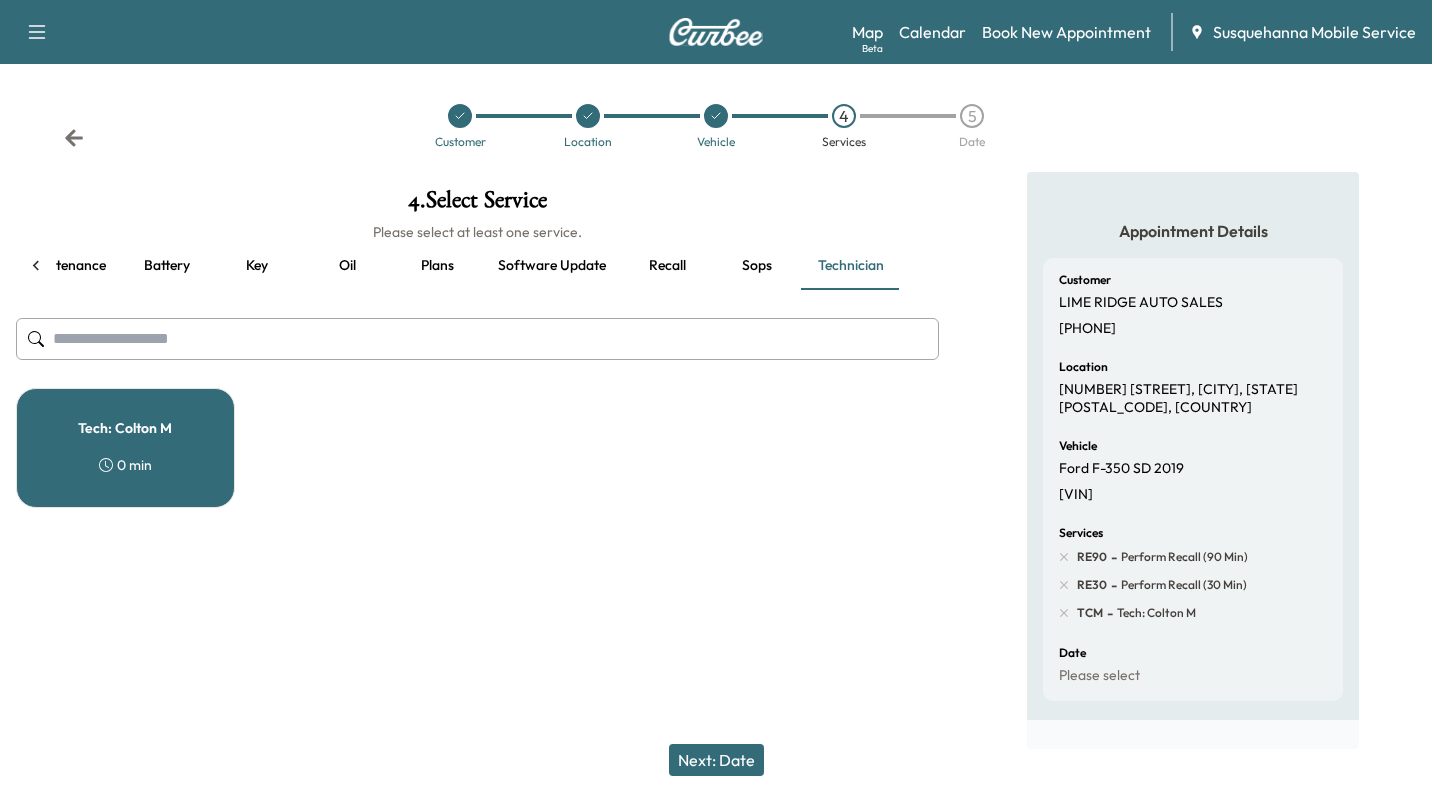click on "Next: Date" at bounding box center (716, 760) 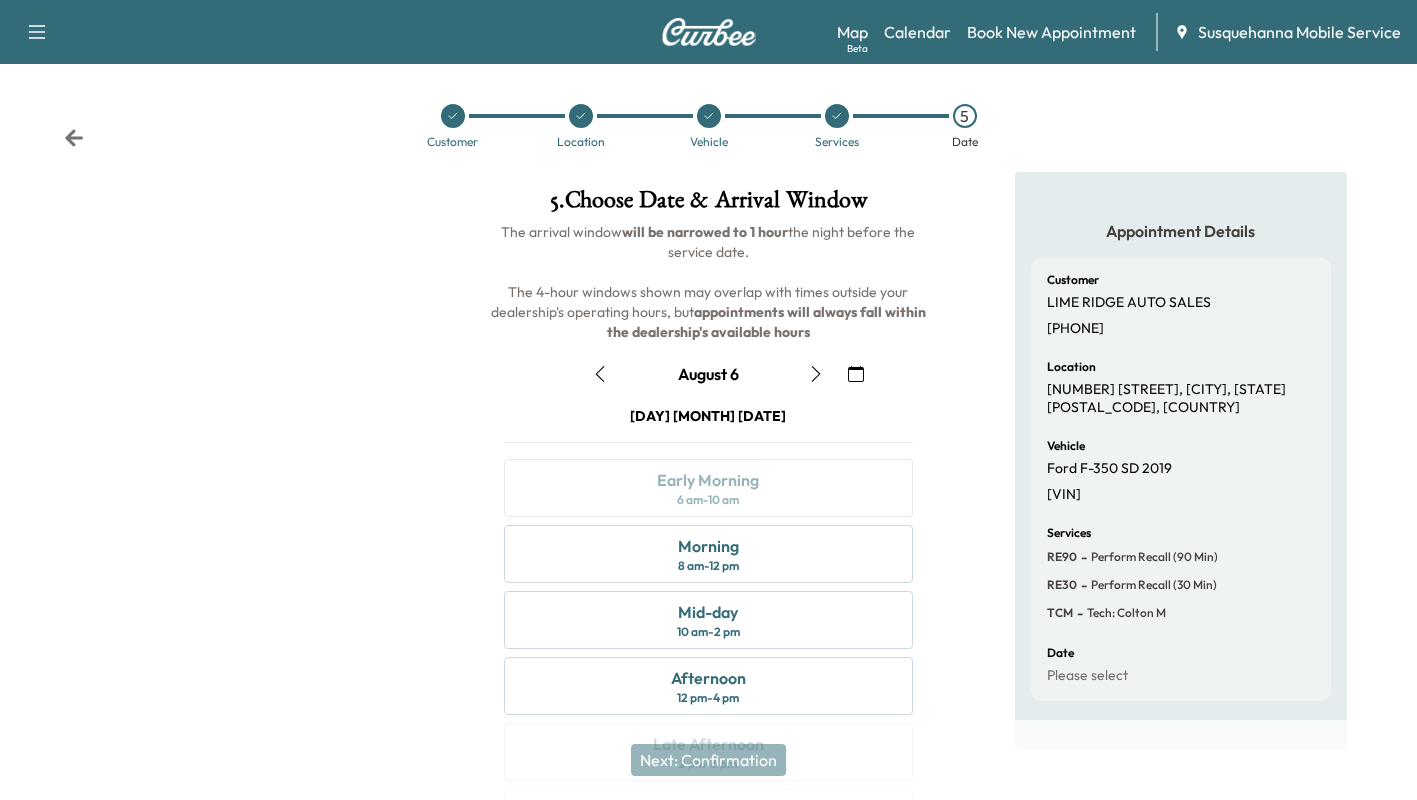 click 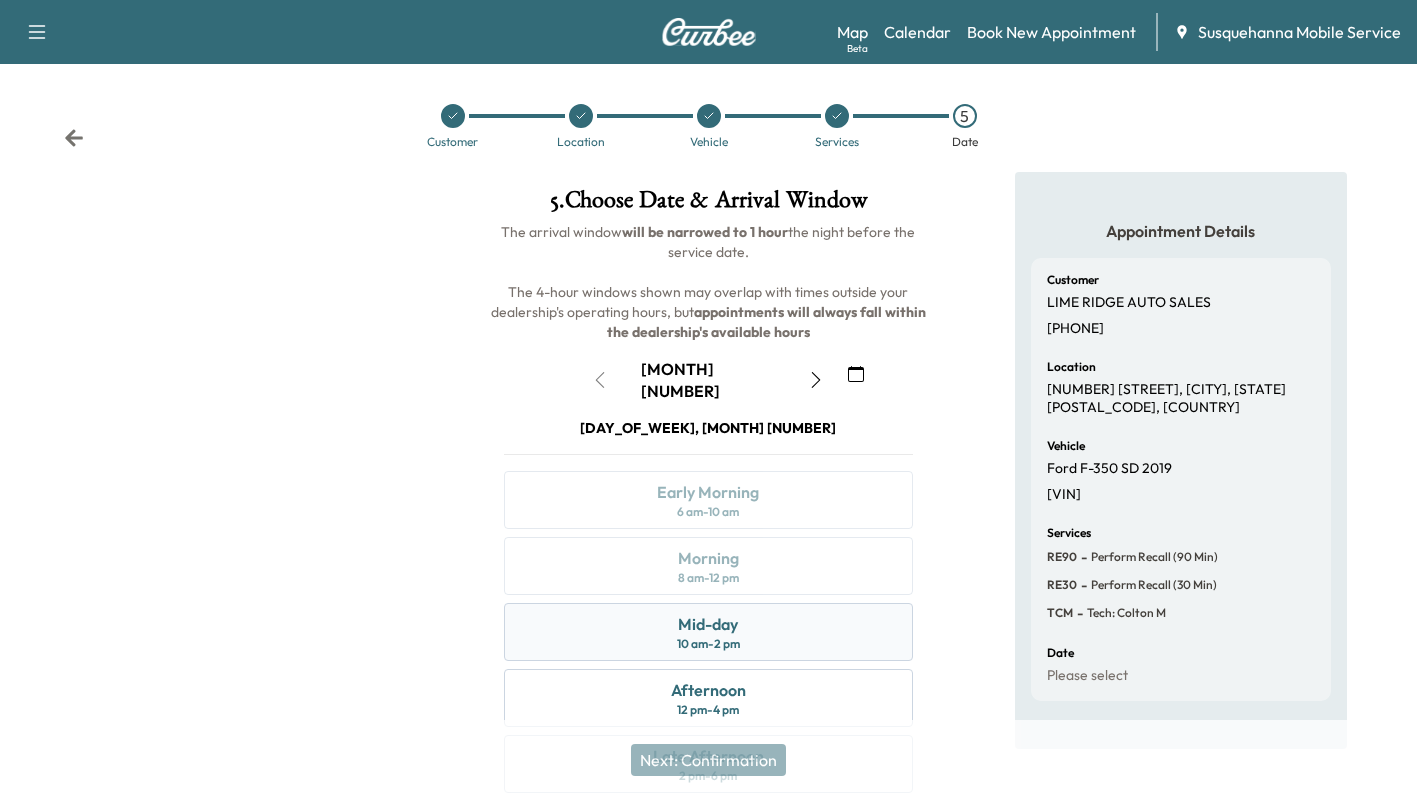 click on "Mid-day 10 am  -  2 pm" at bounding box center [708, 632] 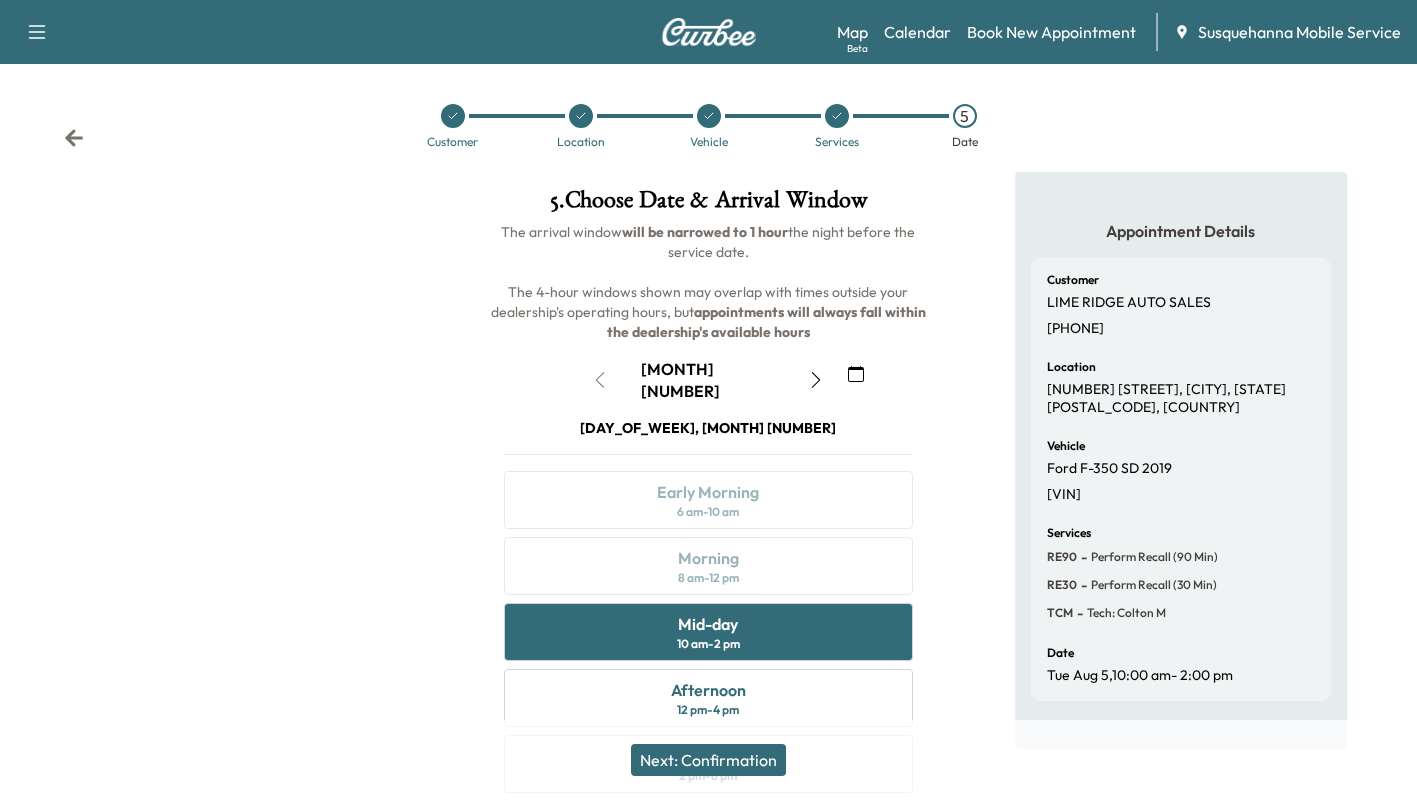click on "Next: Confirmation" at bounding box center [708, 760] 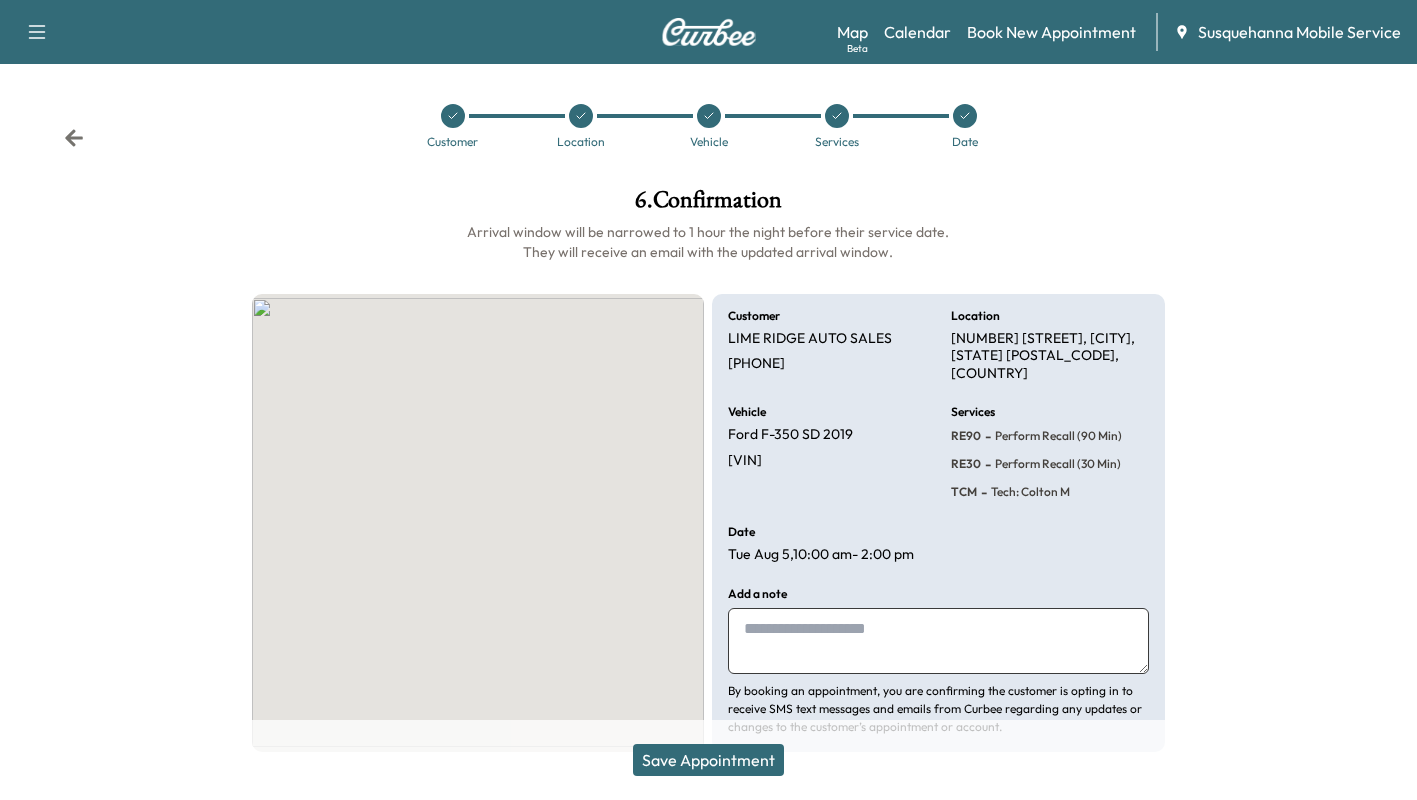 click on "Save Appointment" at bounding box center [708, 760] 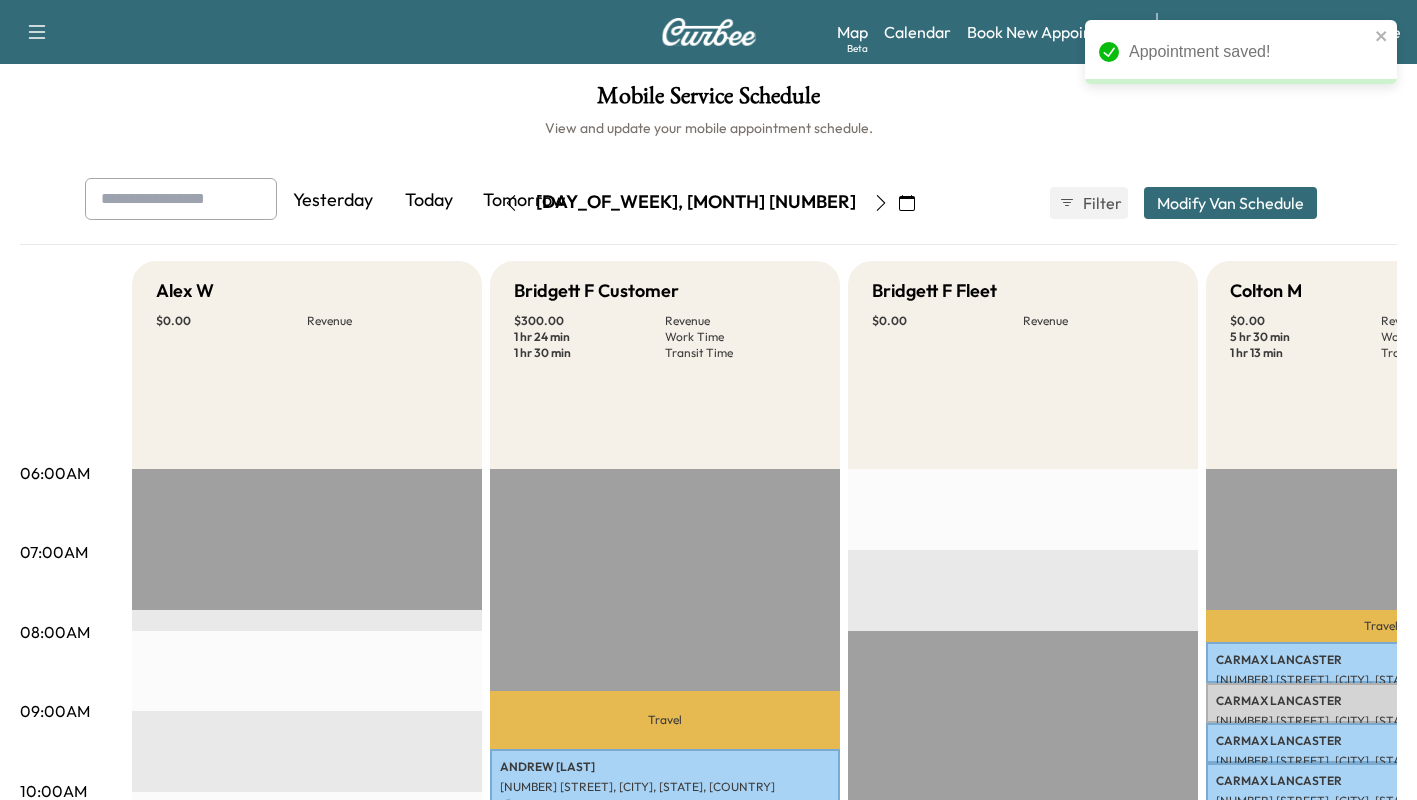 scroll, scrollTop: 289, scrollLeft: 0, axis: vertical 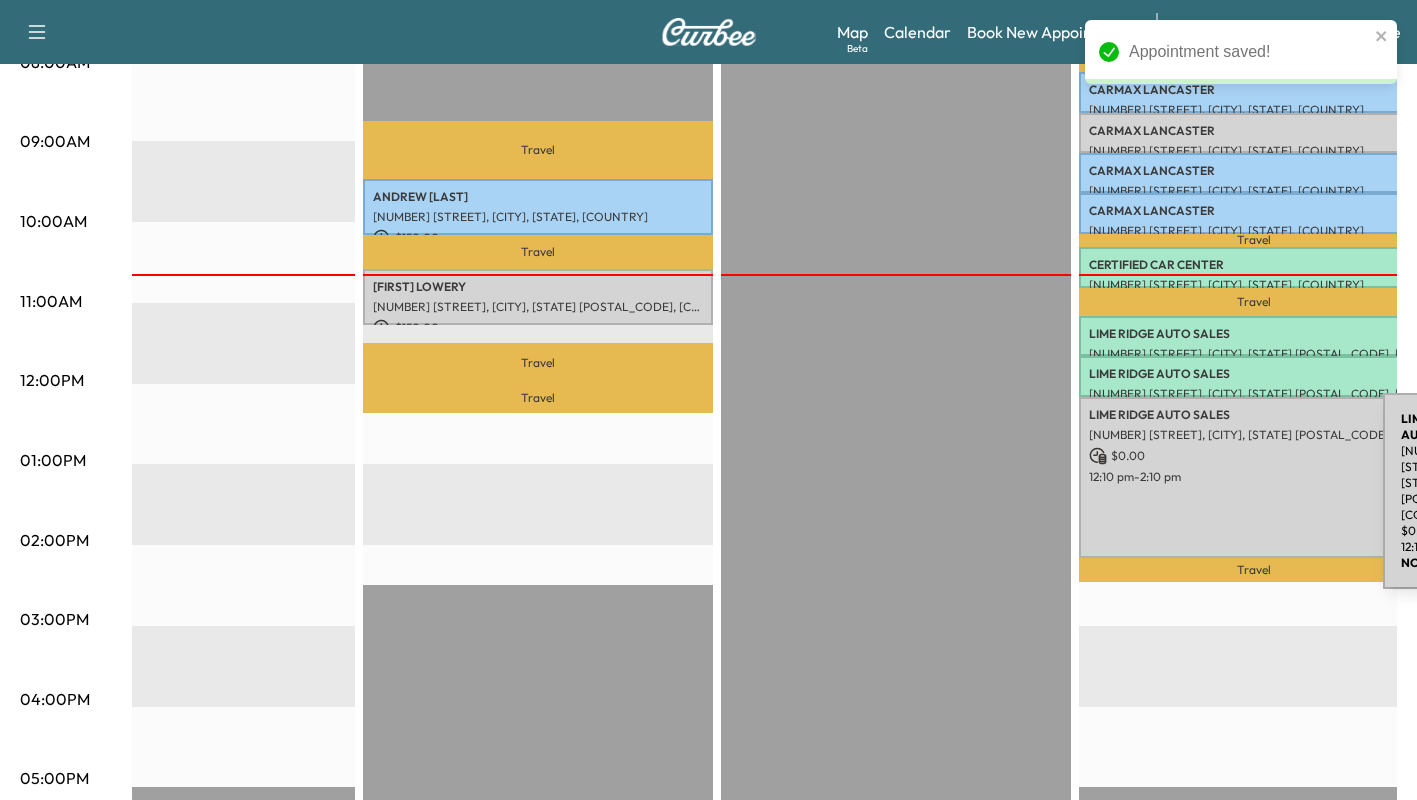 click on "12:10 pm  -  2:10 pm" at bounding box center (1254, 477) 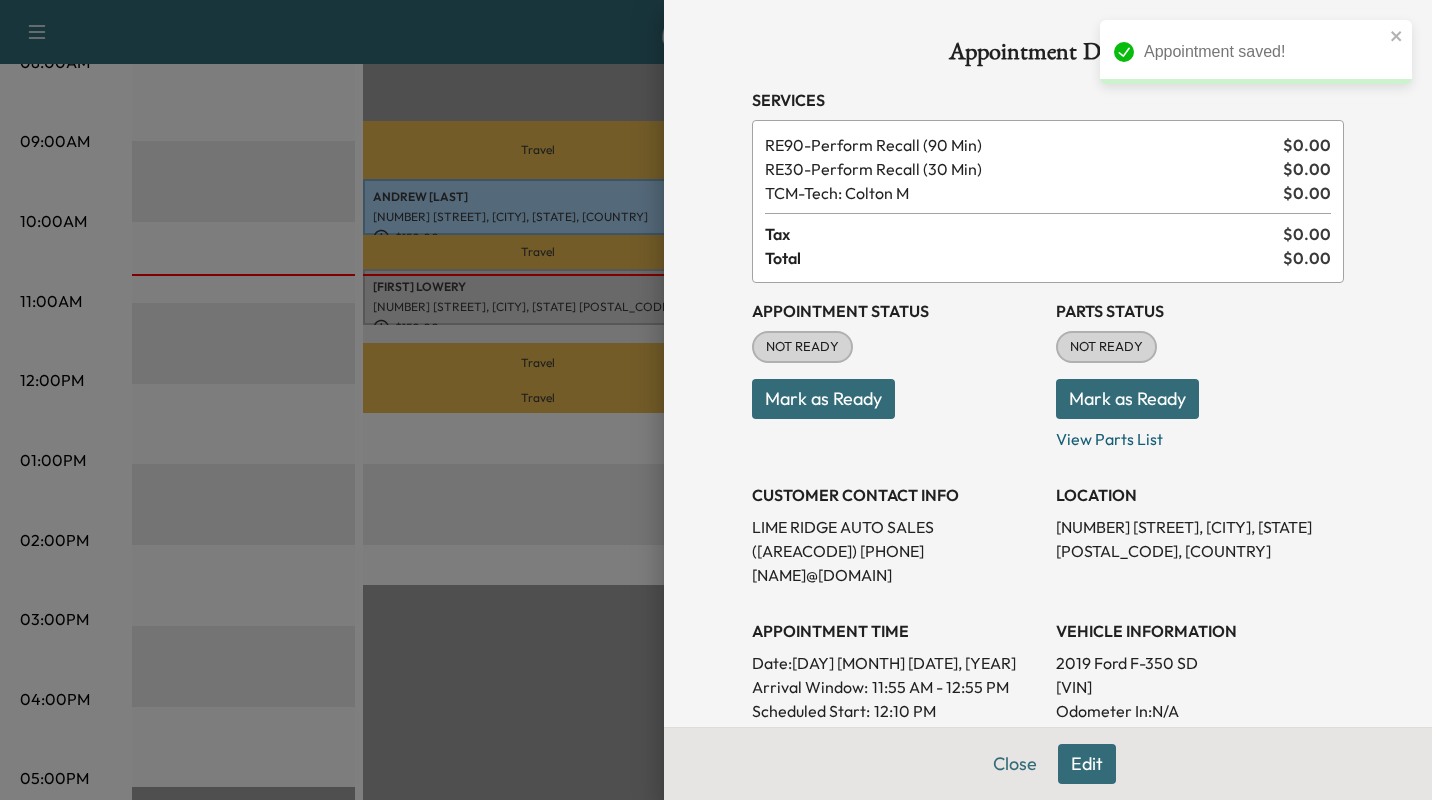 click on "Mark as Ready" at bounding box center [1200, 391] 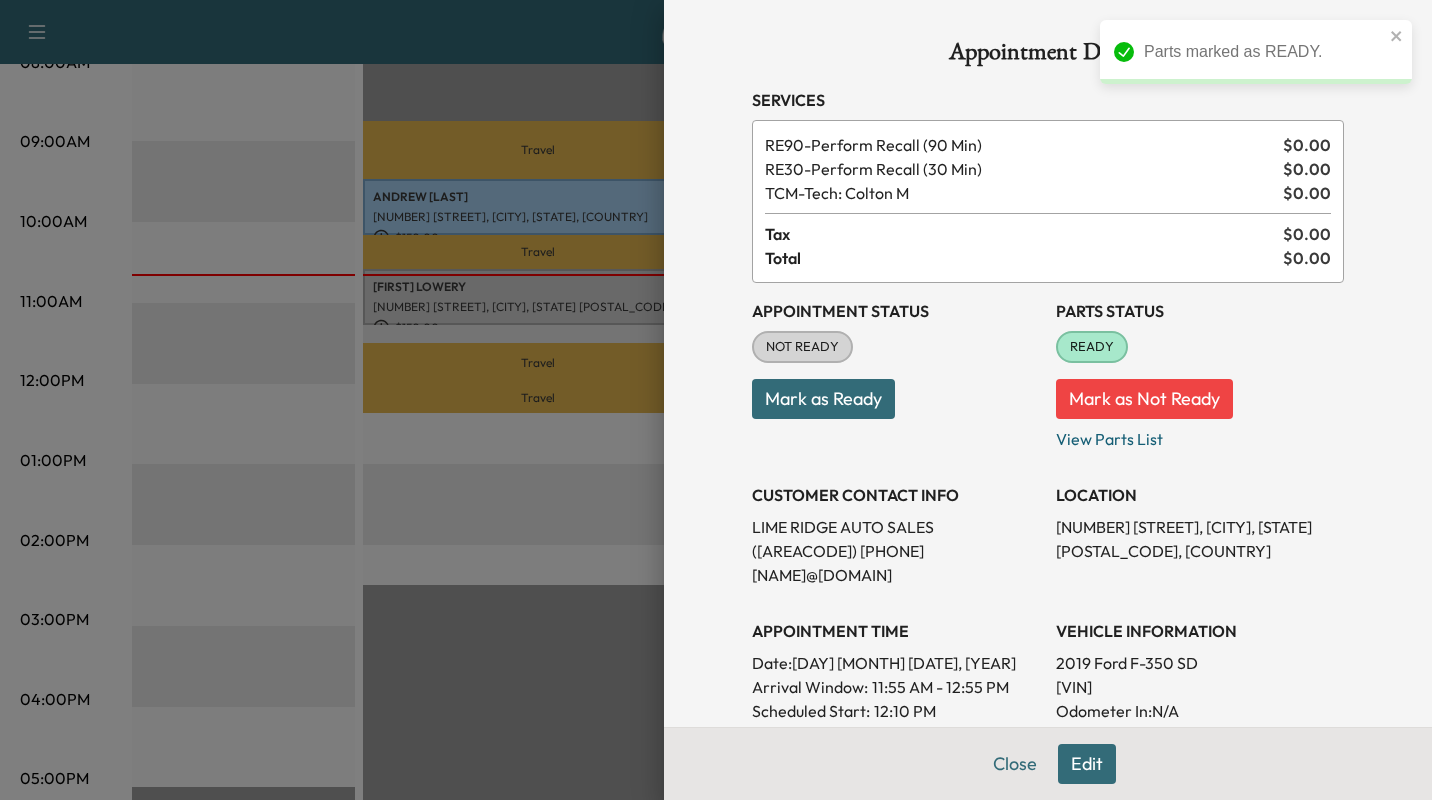 click on "Mark as Ready" at bounding box center (823, 399) 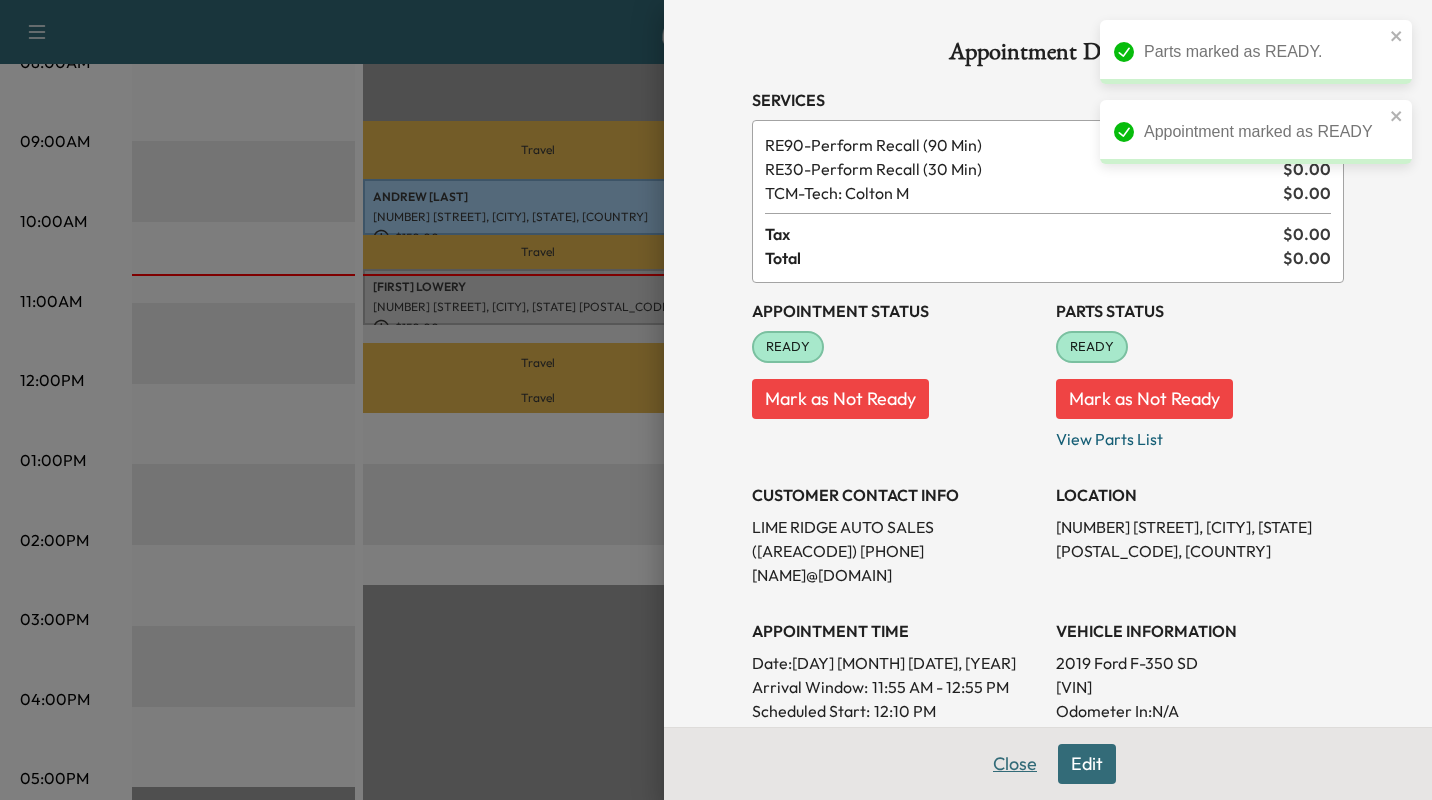 click on "Close" at bounding box center [1015, 764] 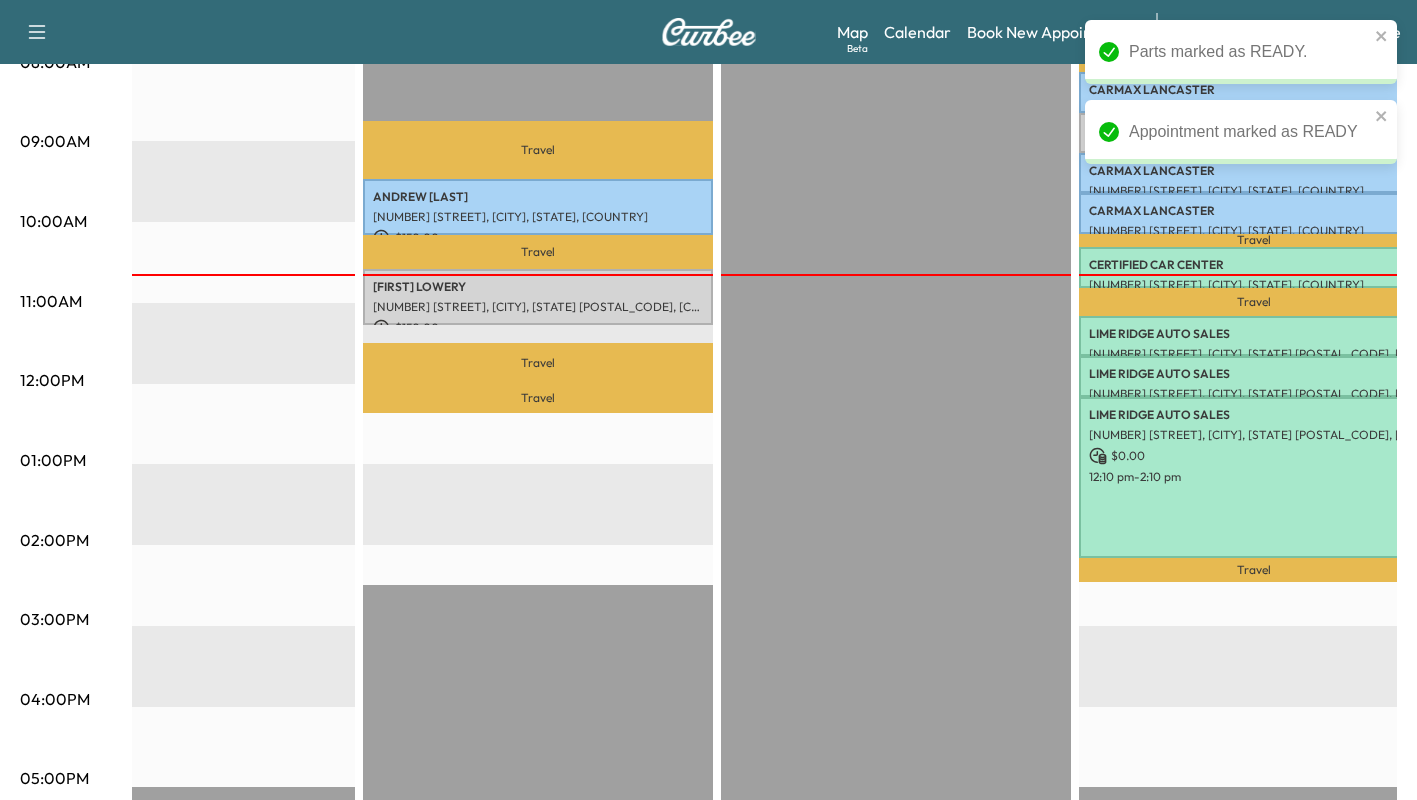 click on "CERTIFIED   CAR CENTER" at bounding box center [1254, 265] 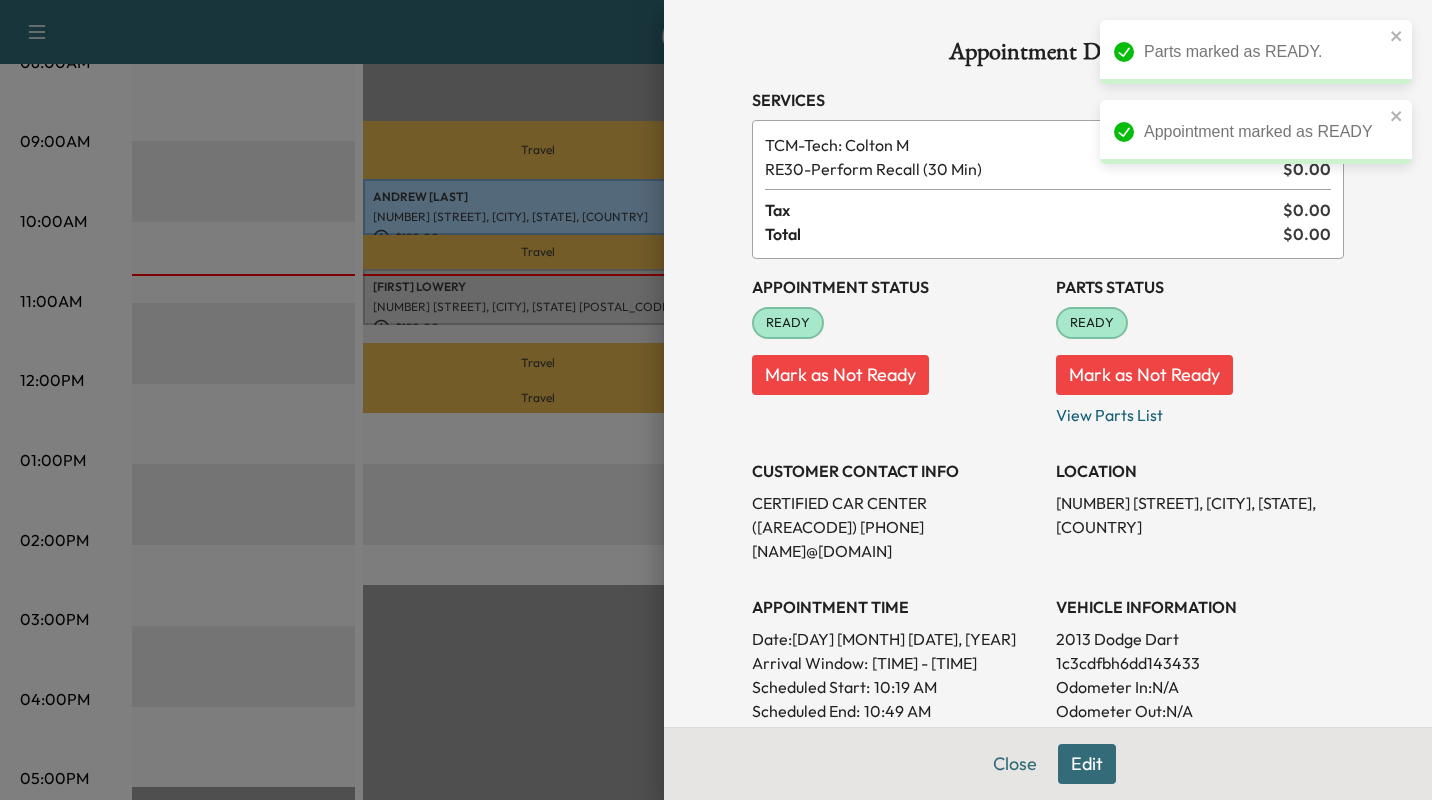 click on "Edit" at bounding box center [1087, 764] 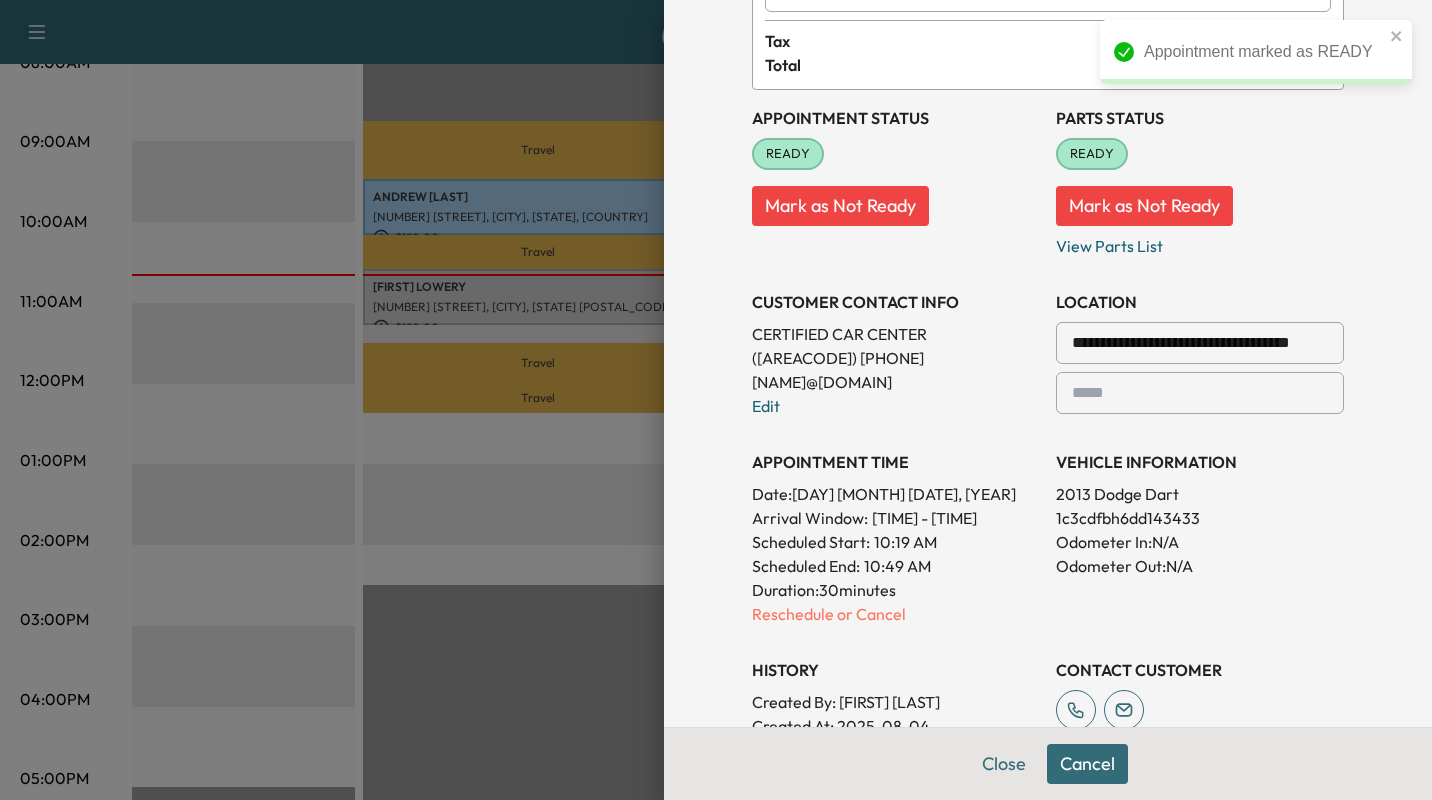scroll, scrollTop: 212, scrollLeft: 0, axis: vertical 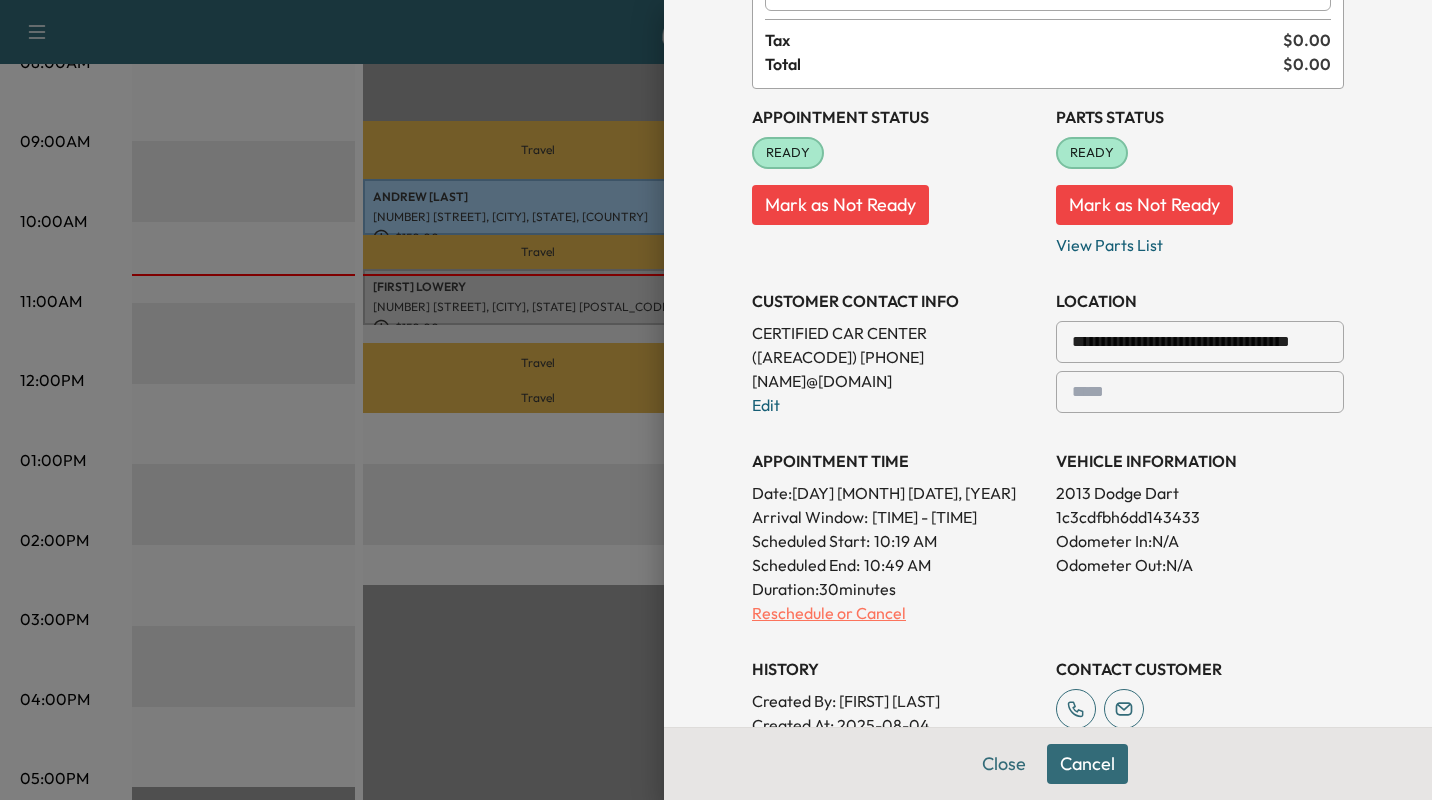 click on "Reschedule or Cancel" at bounding box center [896, 613] 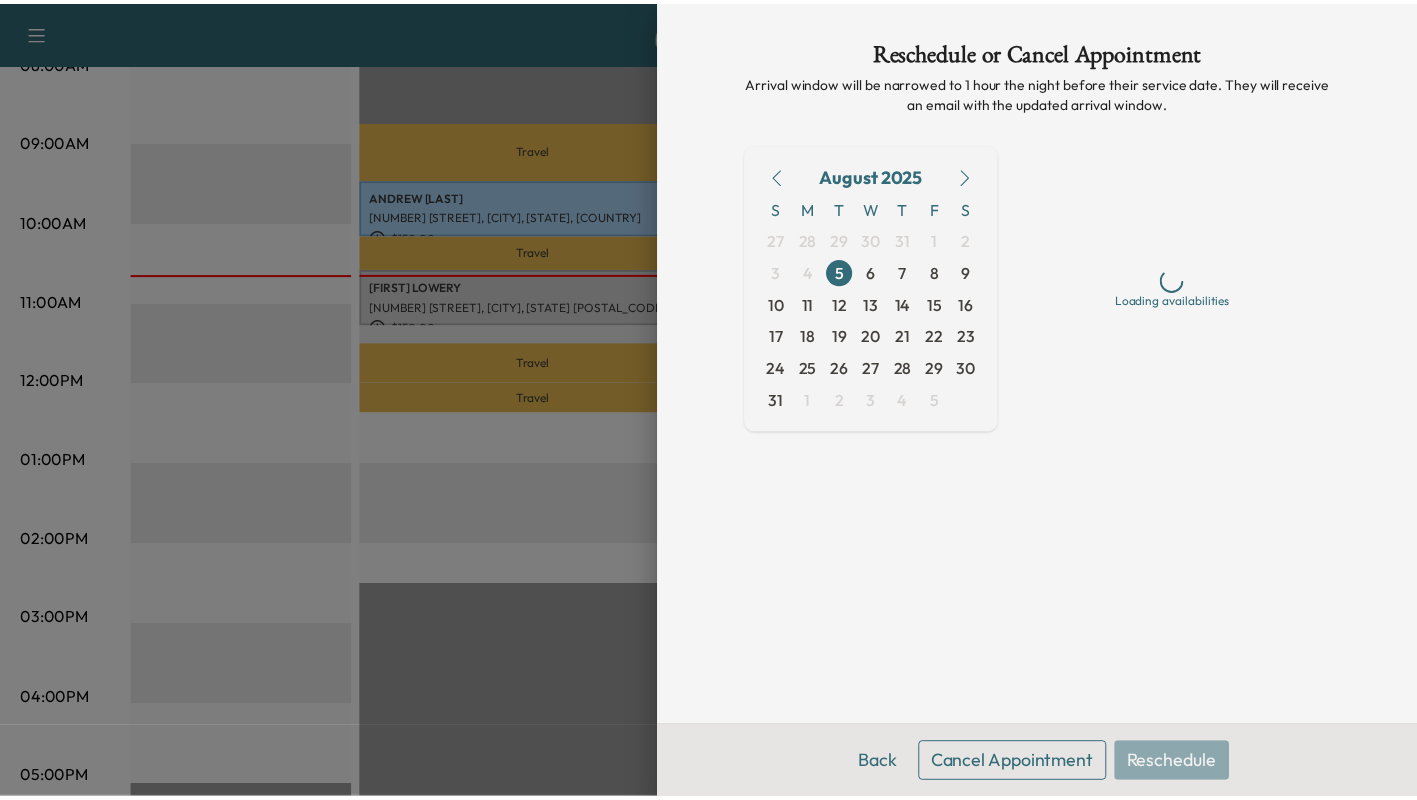 scroll, scrollTop: 0, scrollLeft: 0, axis: both 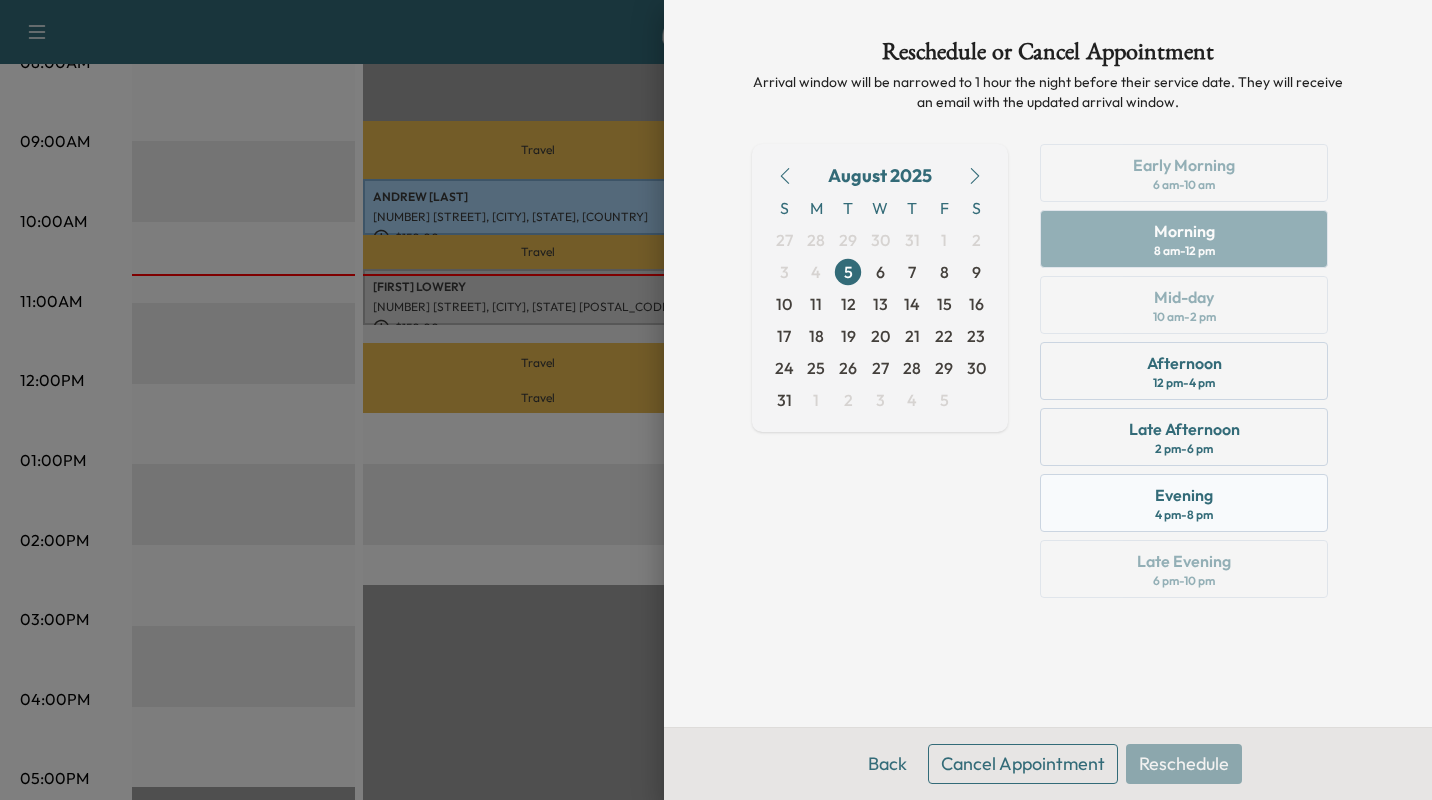 click on "Evening" at bounding box center [1184, 495] 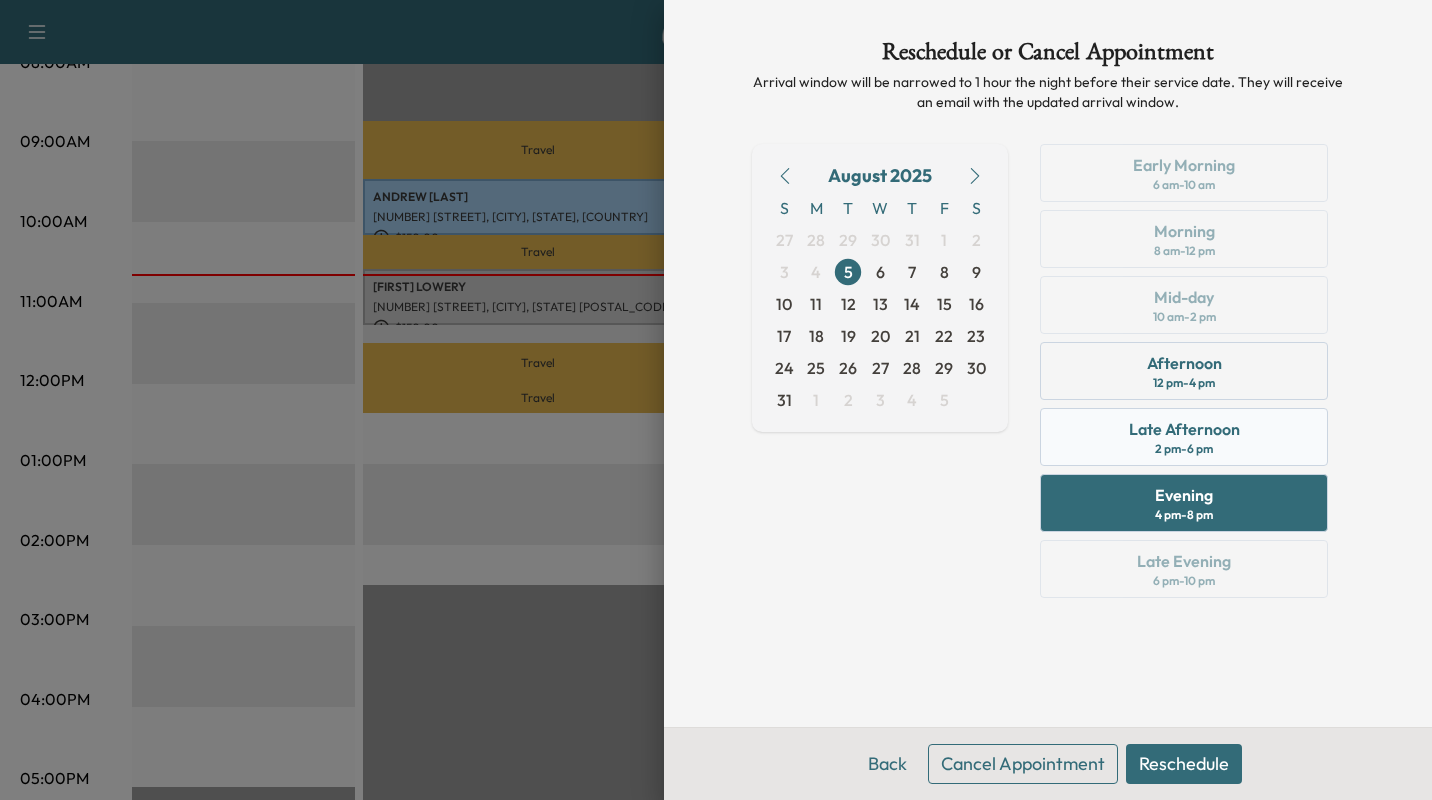 click on "2 pm  -  6 pm" at bounding box center (1184, 449) 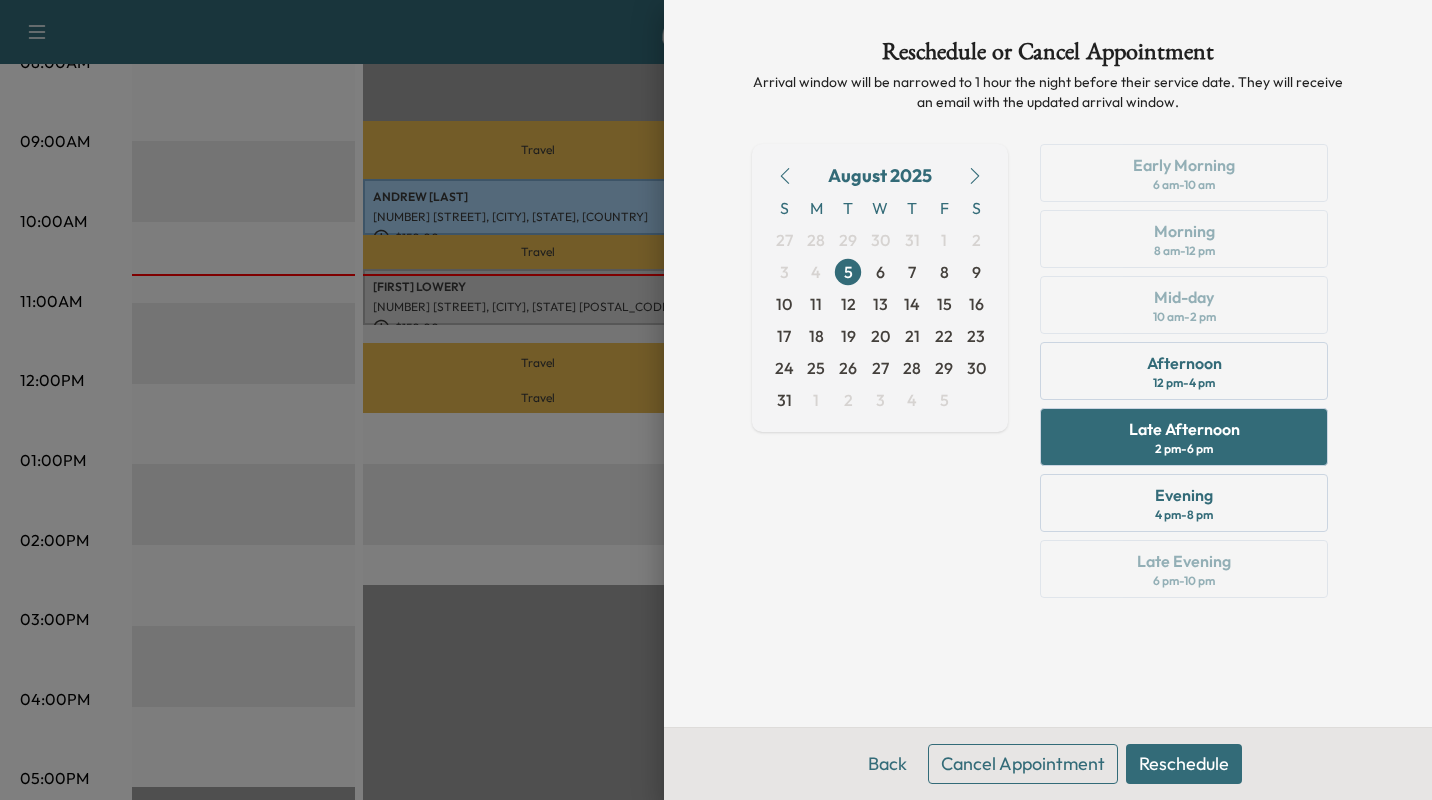 click on "Reschedule" at bounding box center [1184, 764] 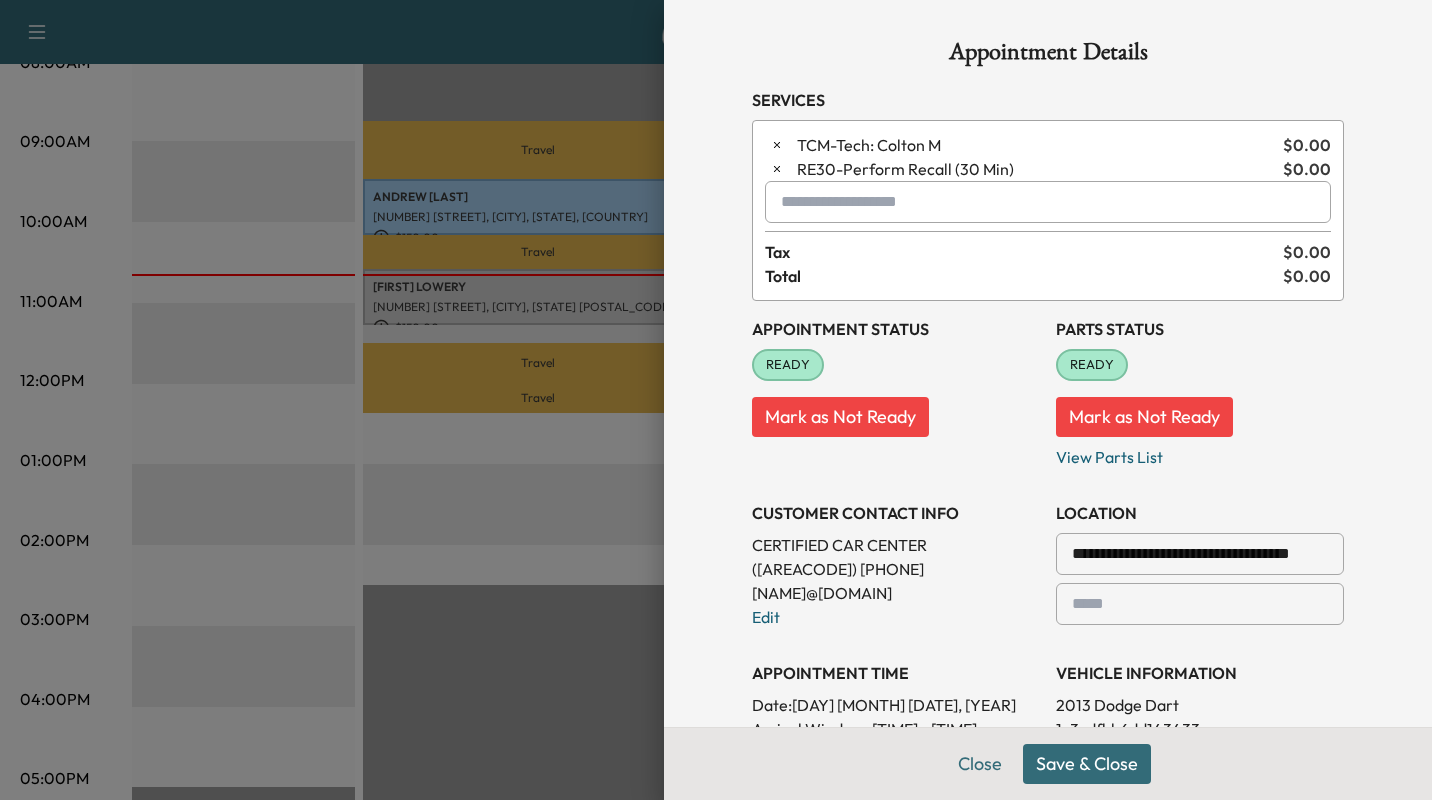 click on "Save & Close" at bounding box center [1087, 764] 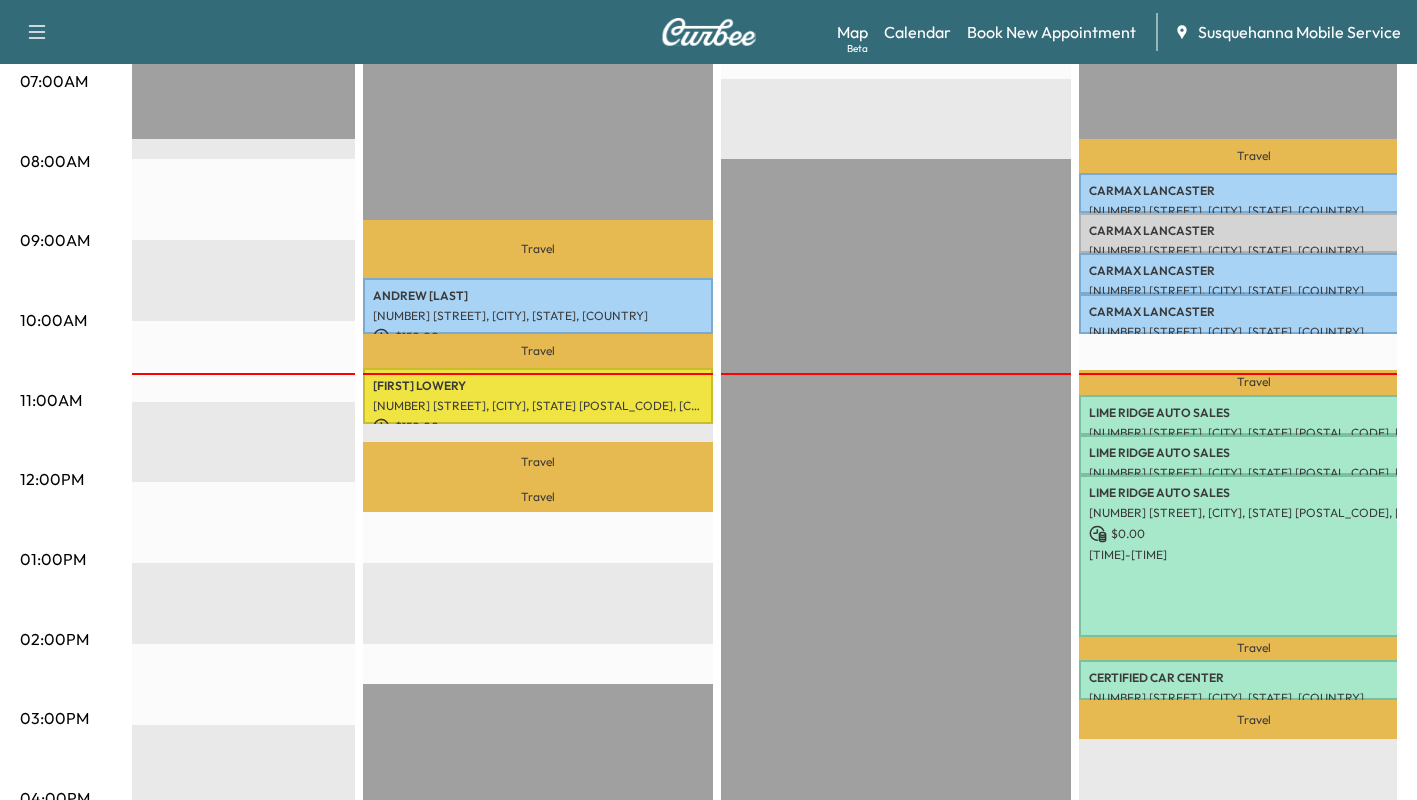 scroll, scrollTop: 470, scrollLeft: 0, axis: vertical 